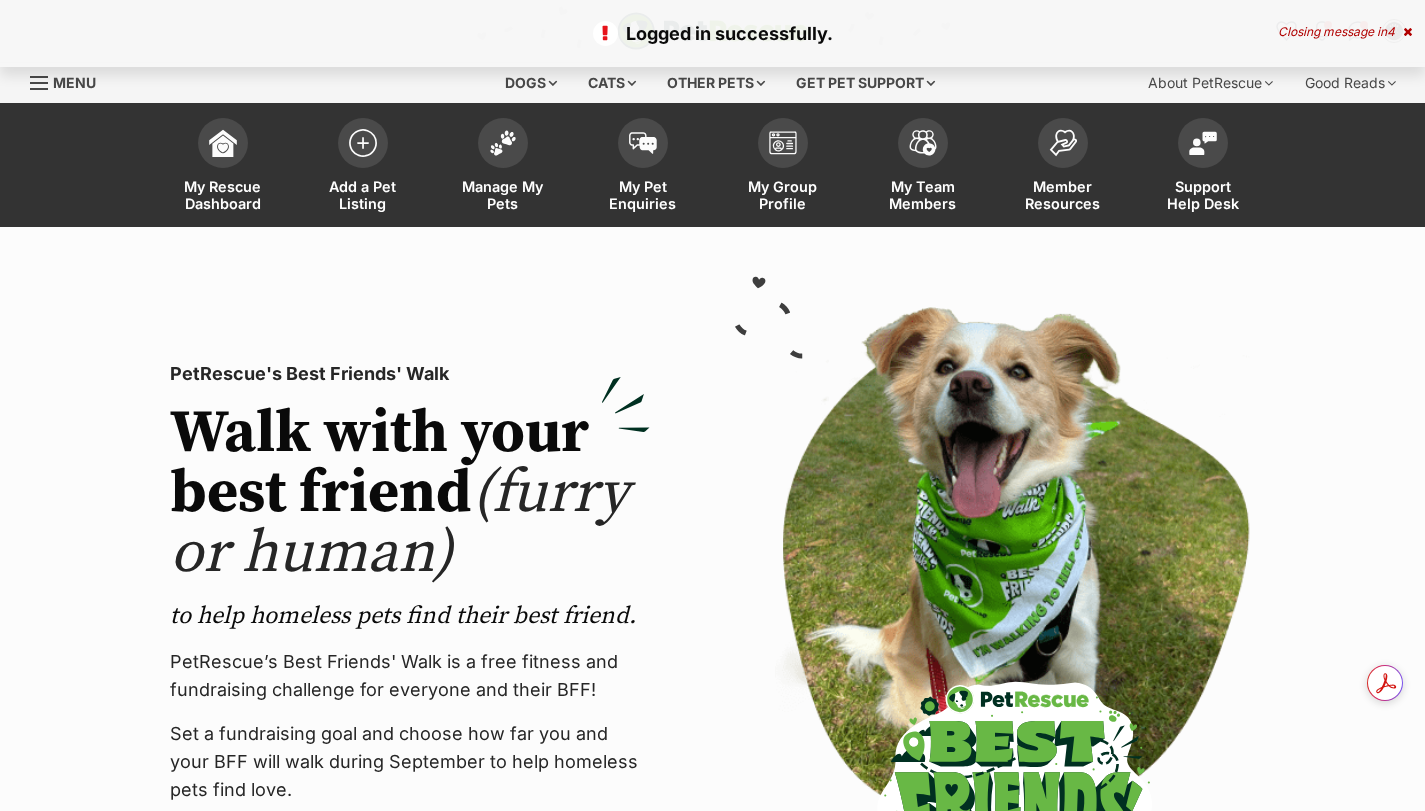 scroll, scrollTop: 0, scrollLeft: 0, axis: both 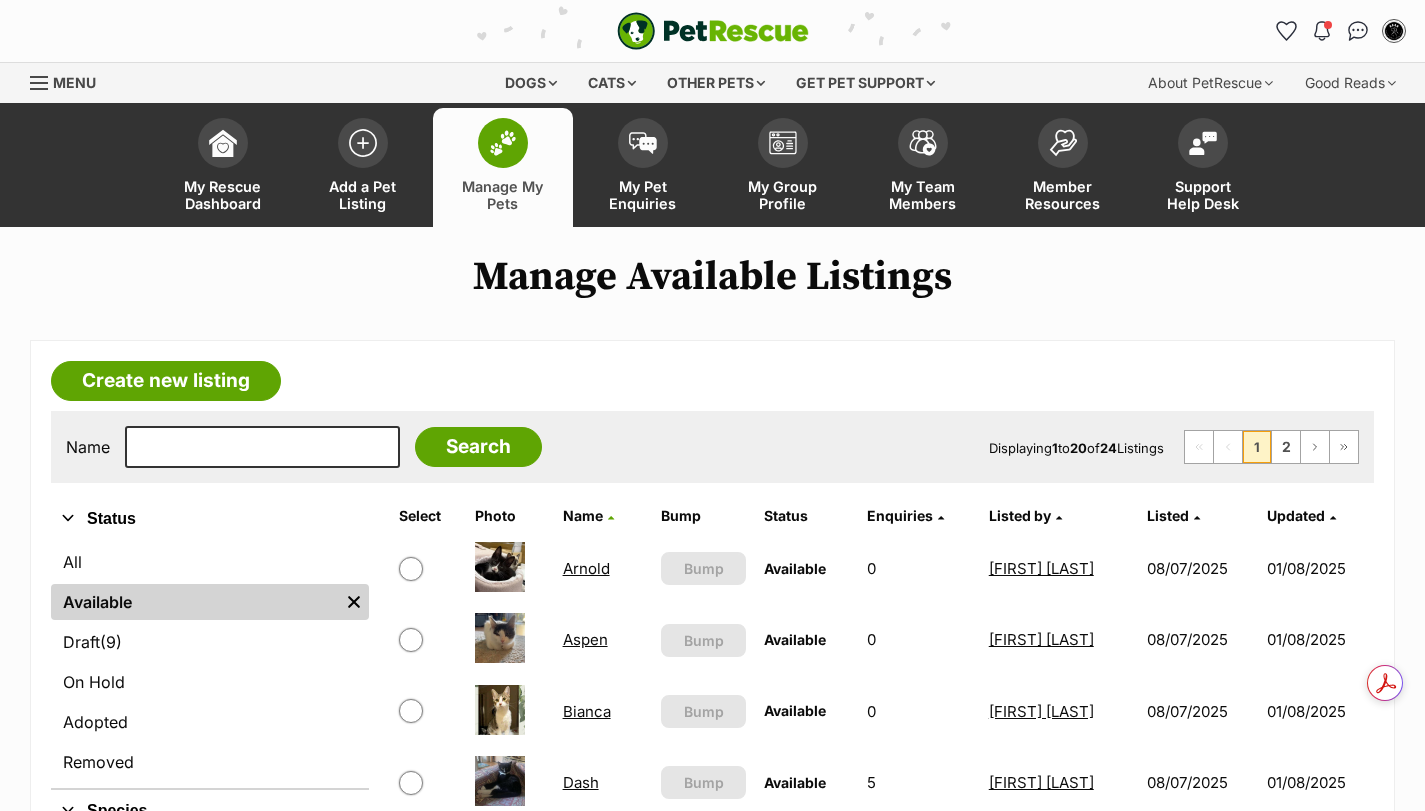 click at bounding box center (262, 447) 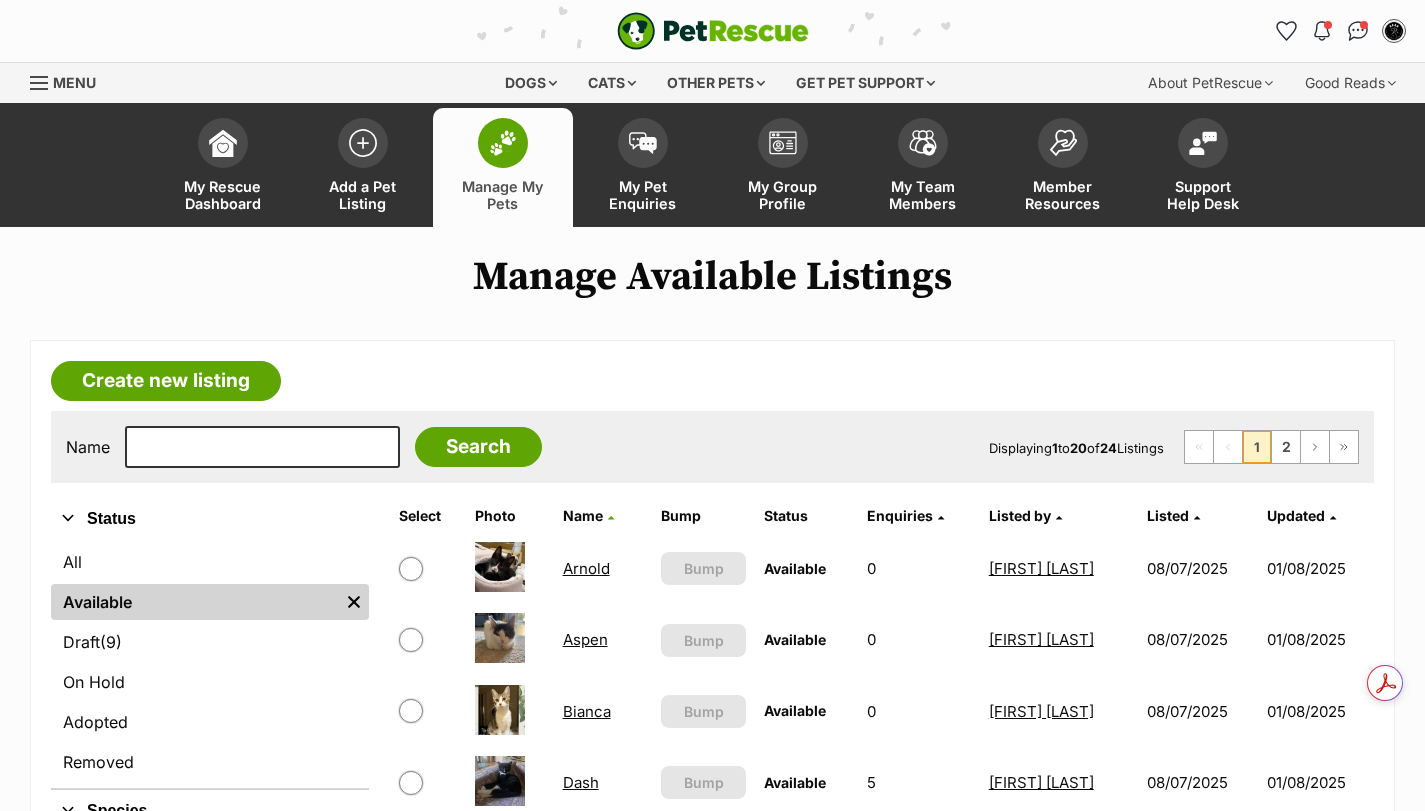 type on "N" 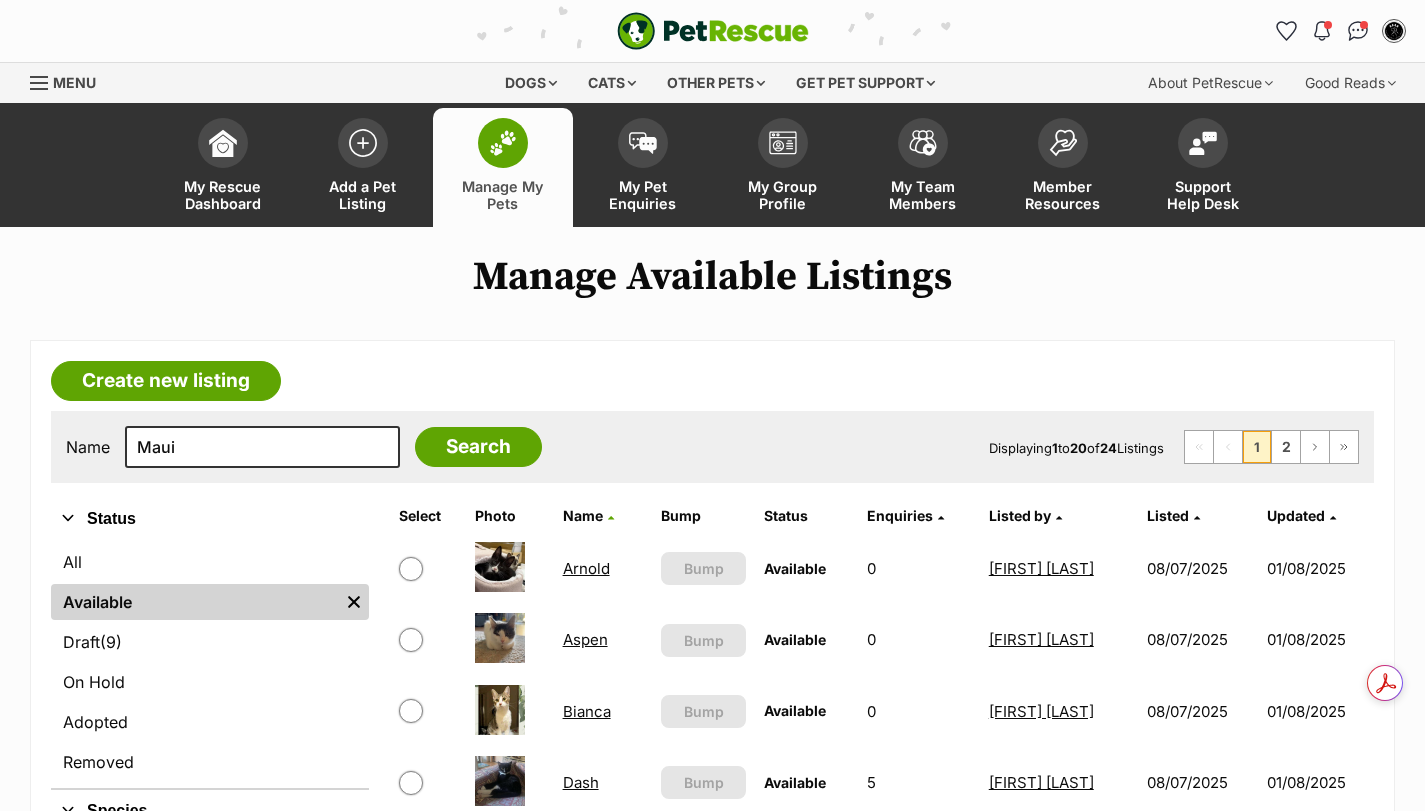 type on "Maui" 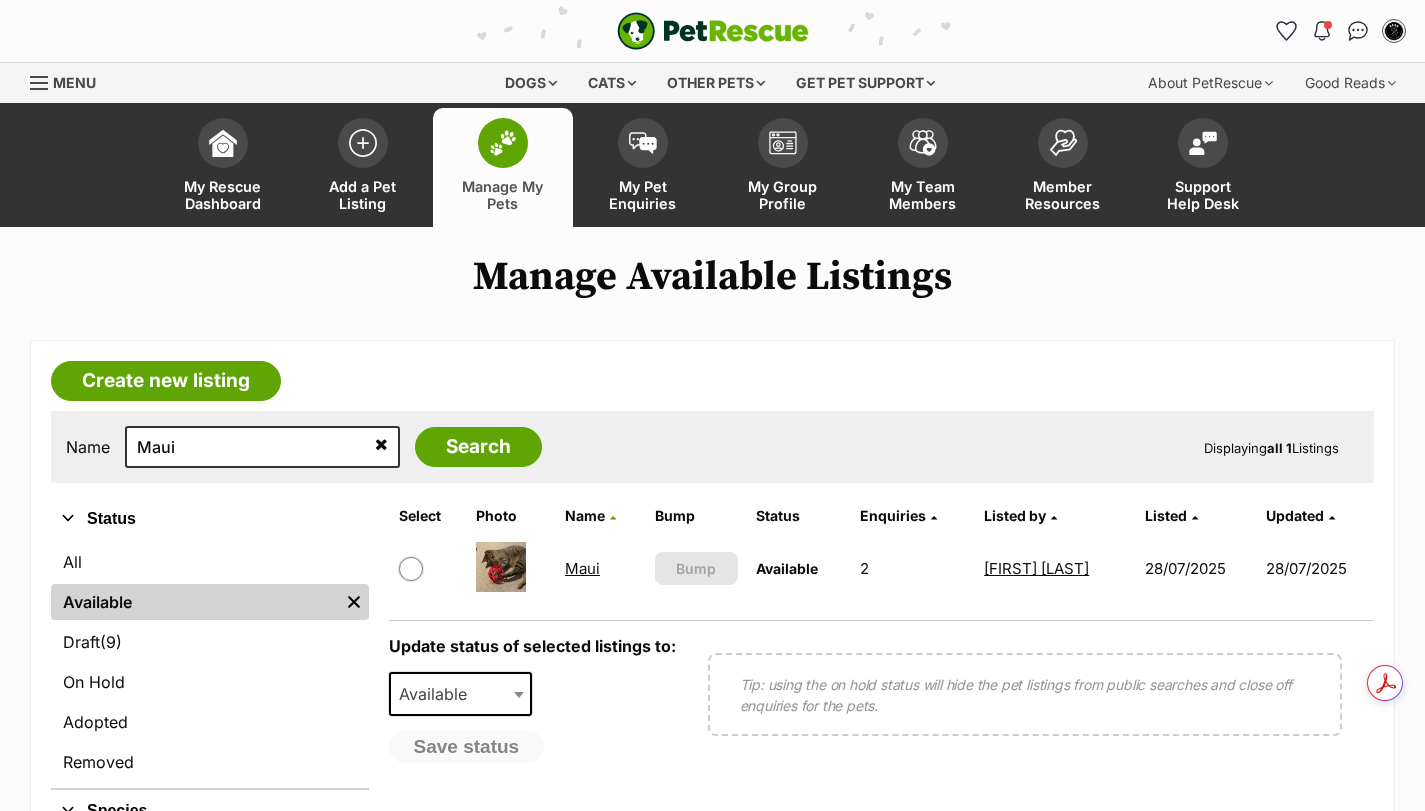 scroll, scrollTop: 0, scrollLeft: 0, axis: both 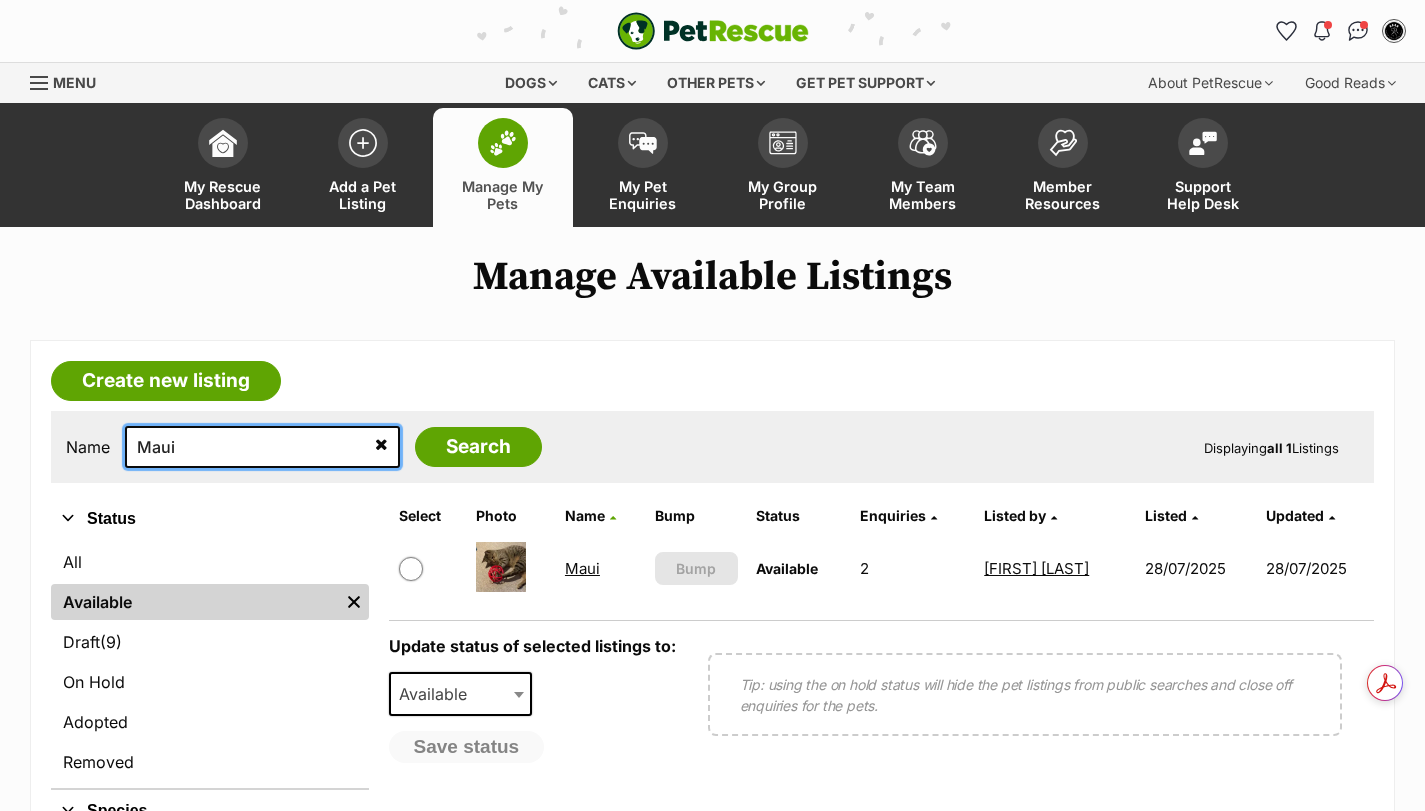 drag, startPoint x: 215, startPoint y: 445, endPoint x: 98, endPoint y: 439, distance: 117.15375 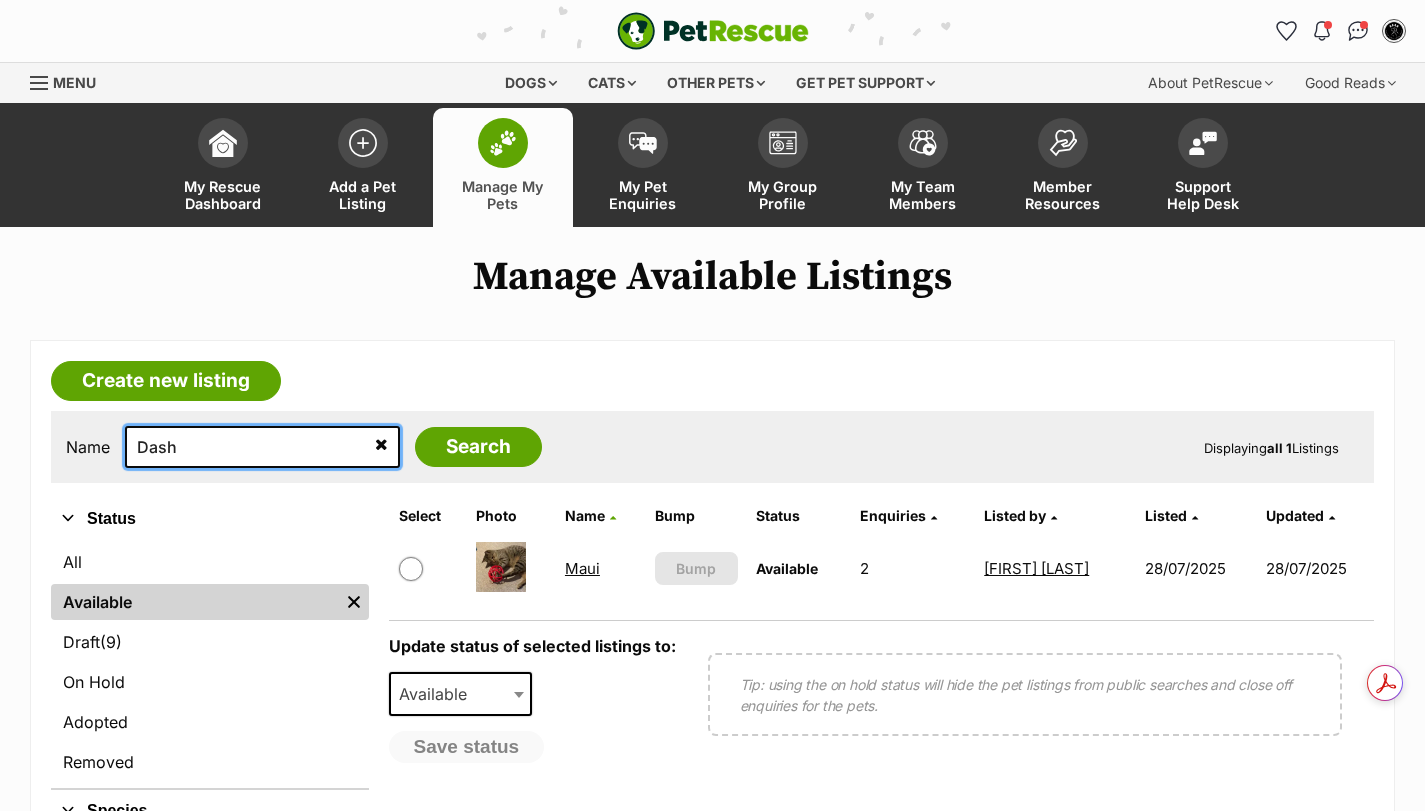 type on "Dash" 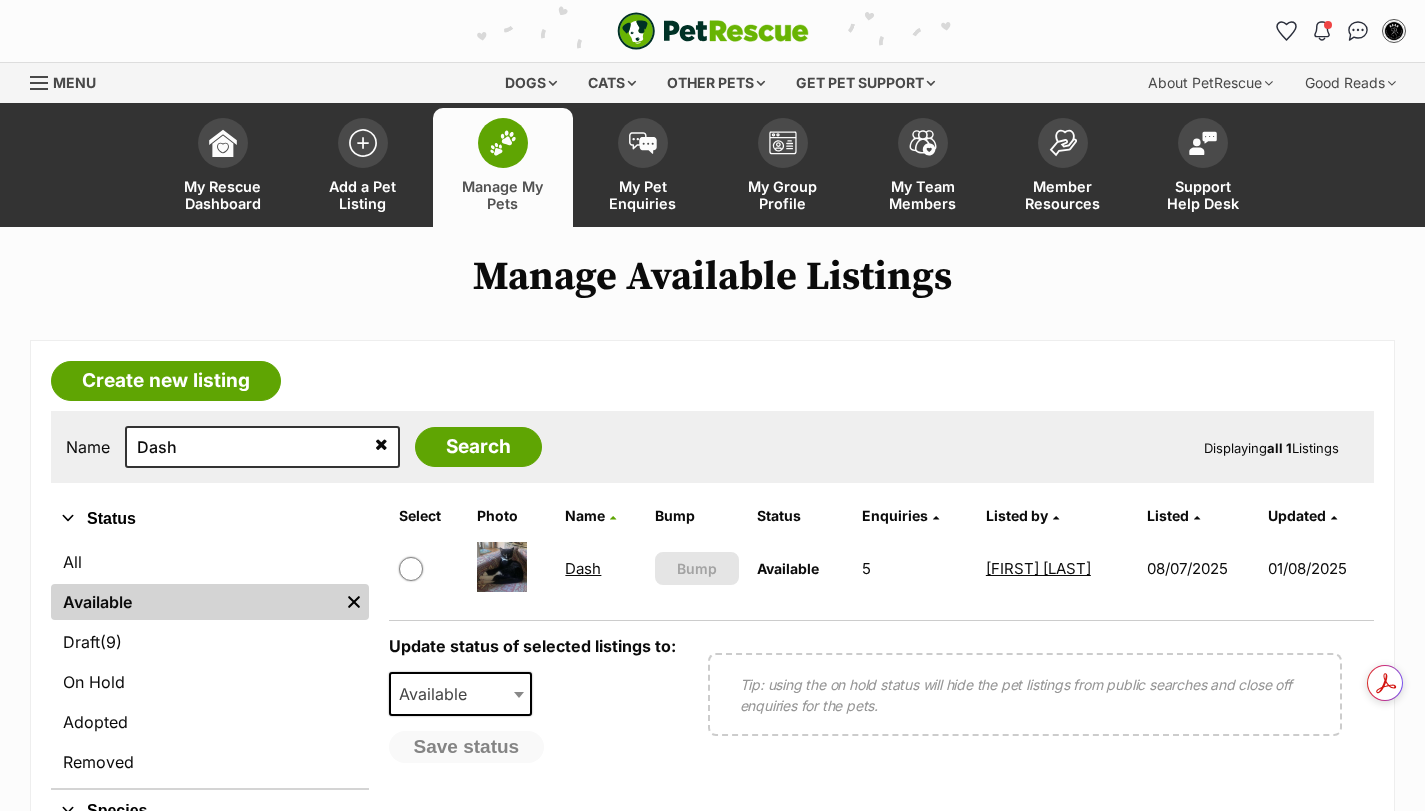 scroll, scrollTop: 0, scrollLeft: 0, axis: both 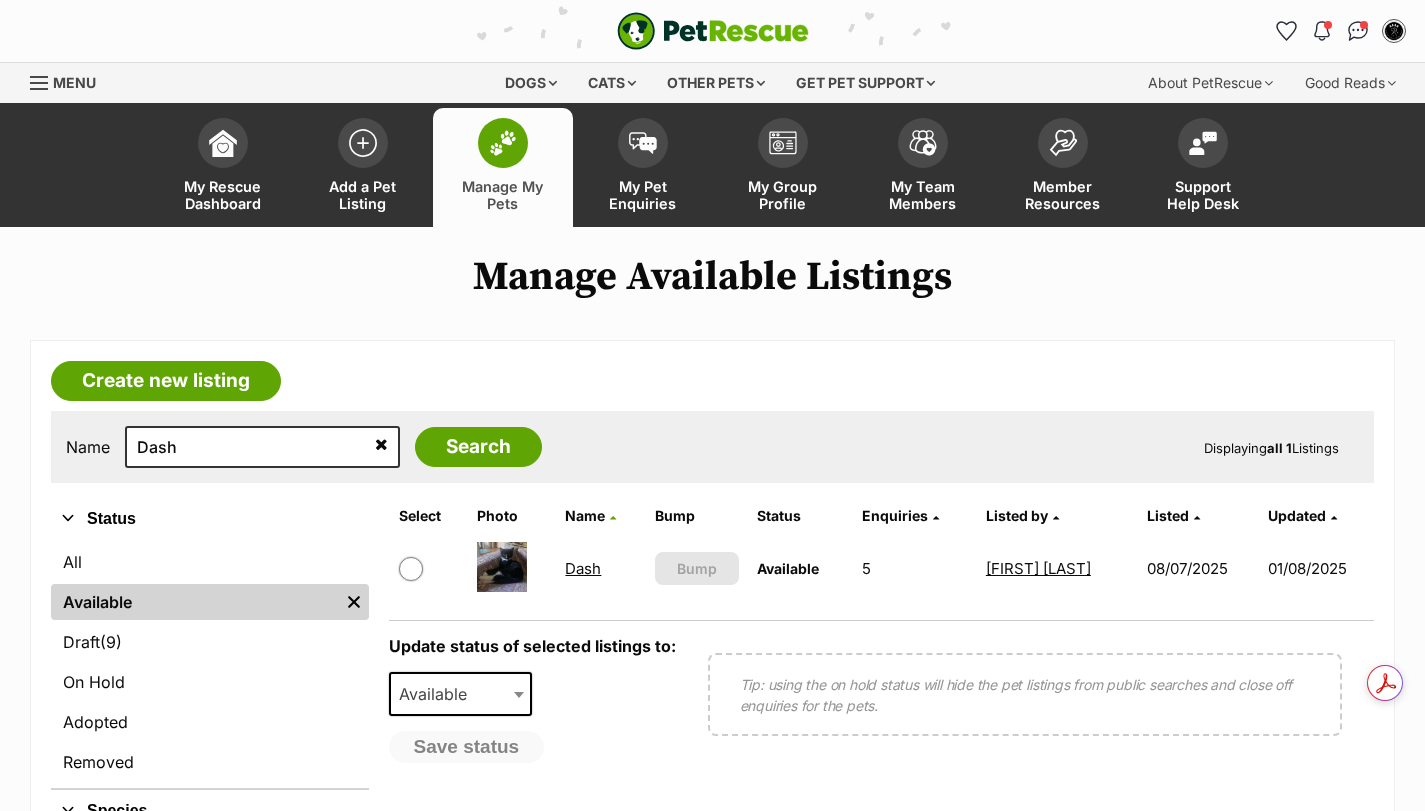 click on "Dash" at bounding box center [583, 568] 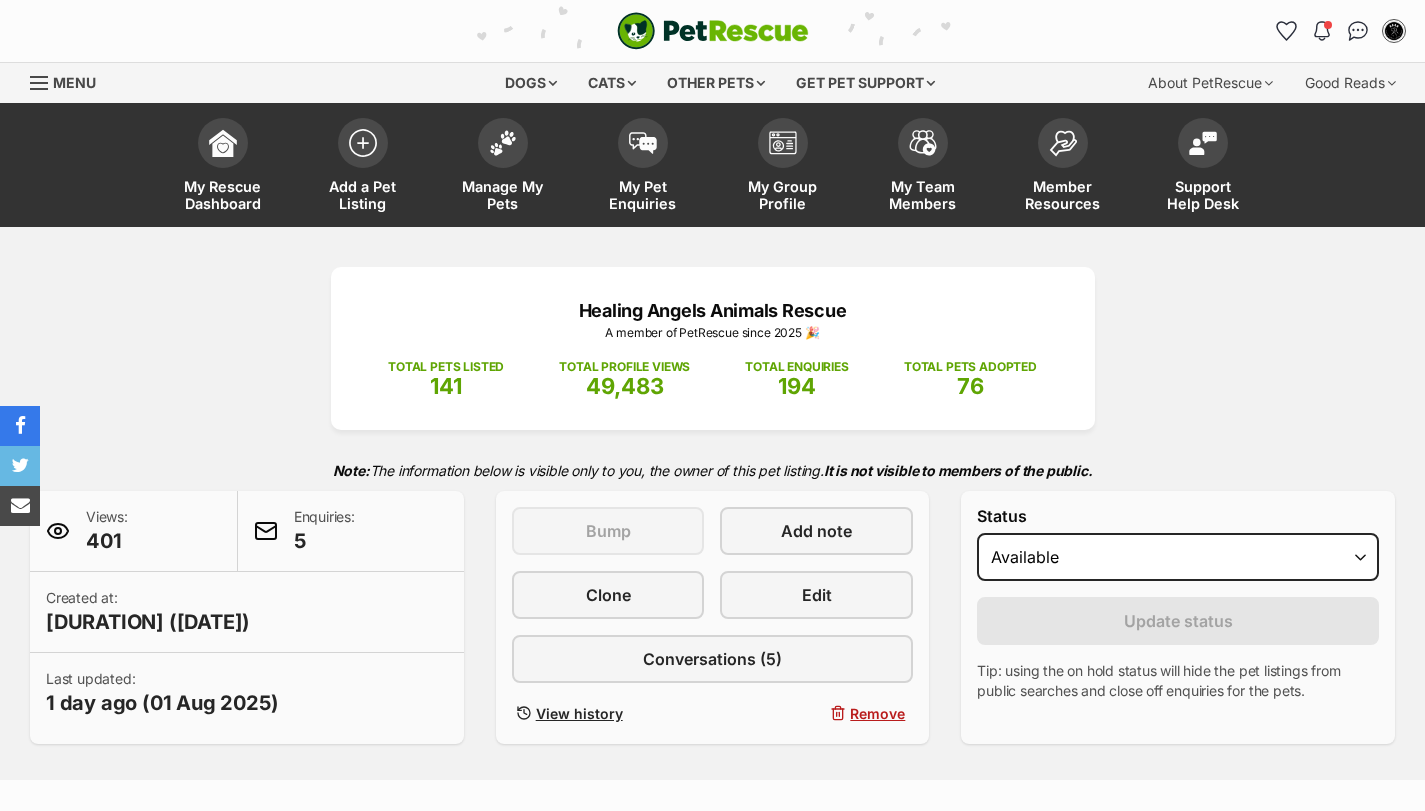 scroll, scrollTop: 0, scrollLeft: 0, axis: both 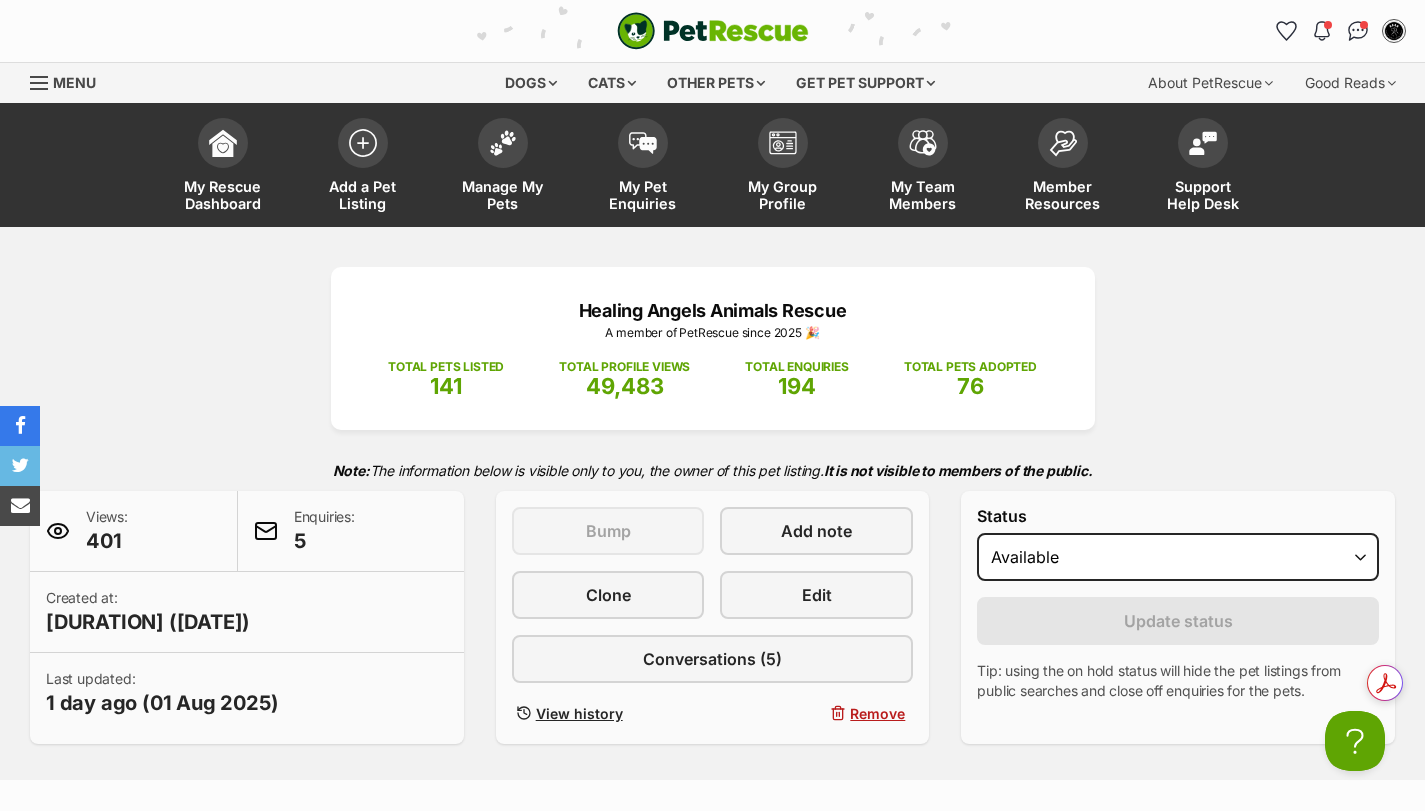 select on "on_hold" 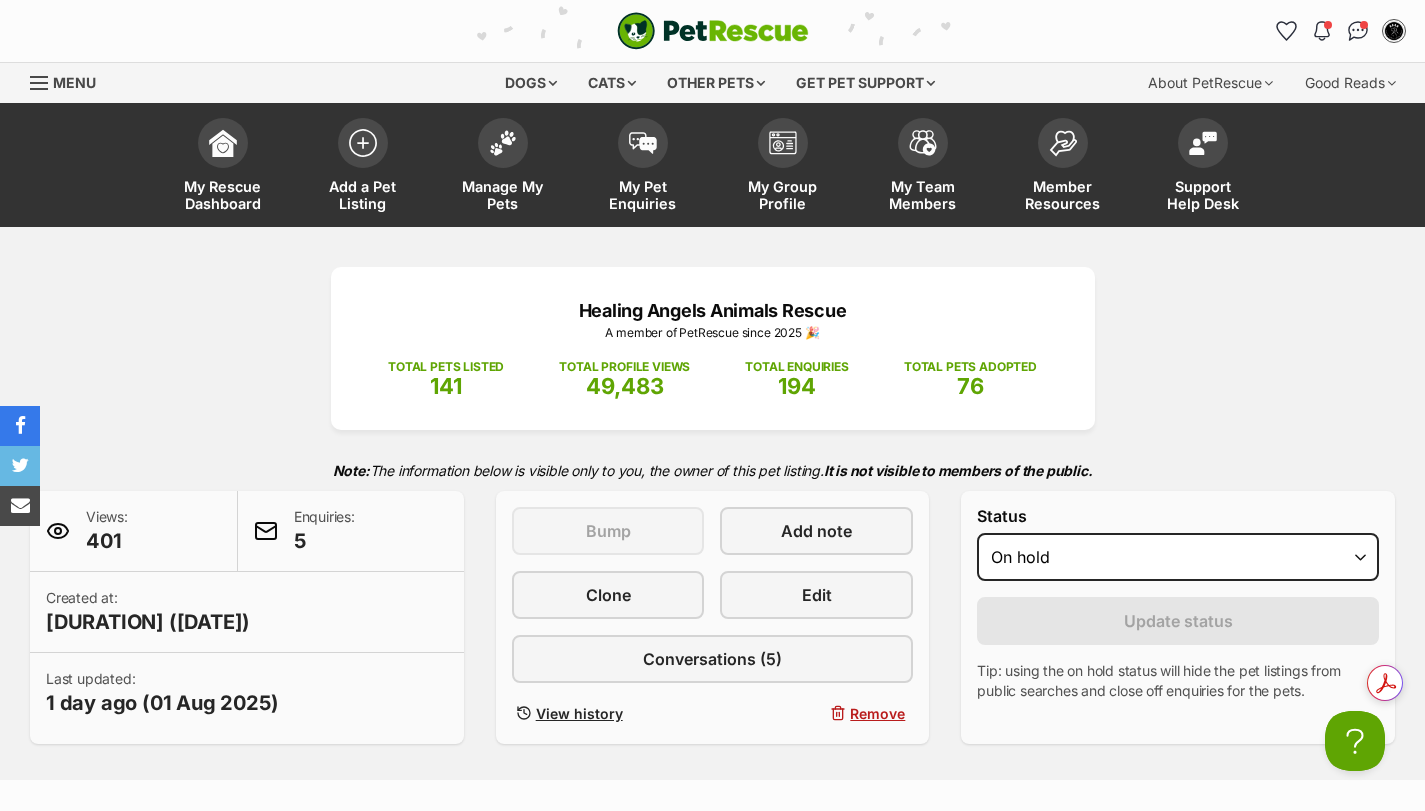 click on "Draft - not available as listing has enquires
Available
On hold
Adopted" at bounding box center (1178, 557) 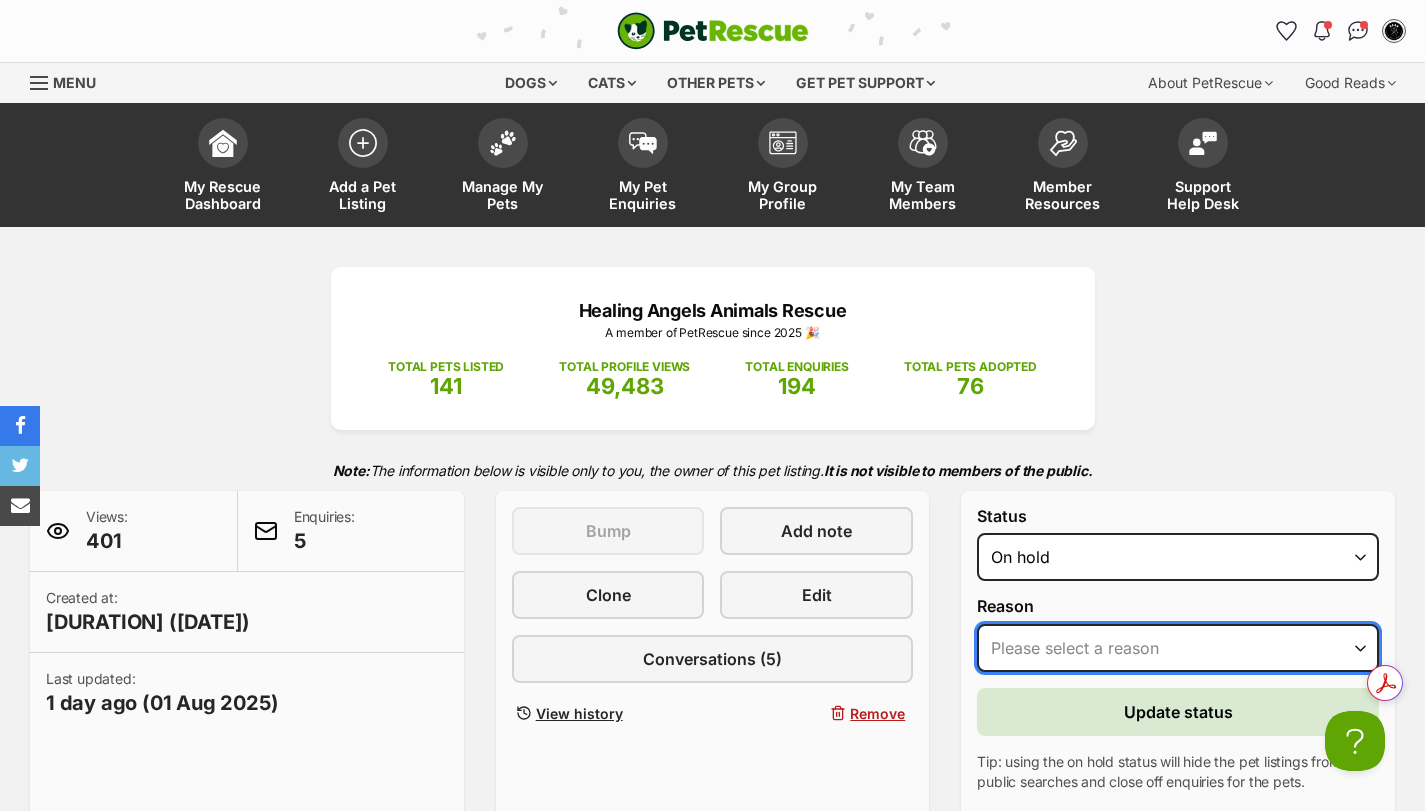 click on "Please select a reason
Medical reasons
Reviewing applications
Adoption pending
Other" at bounding box center (1178, 648) 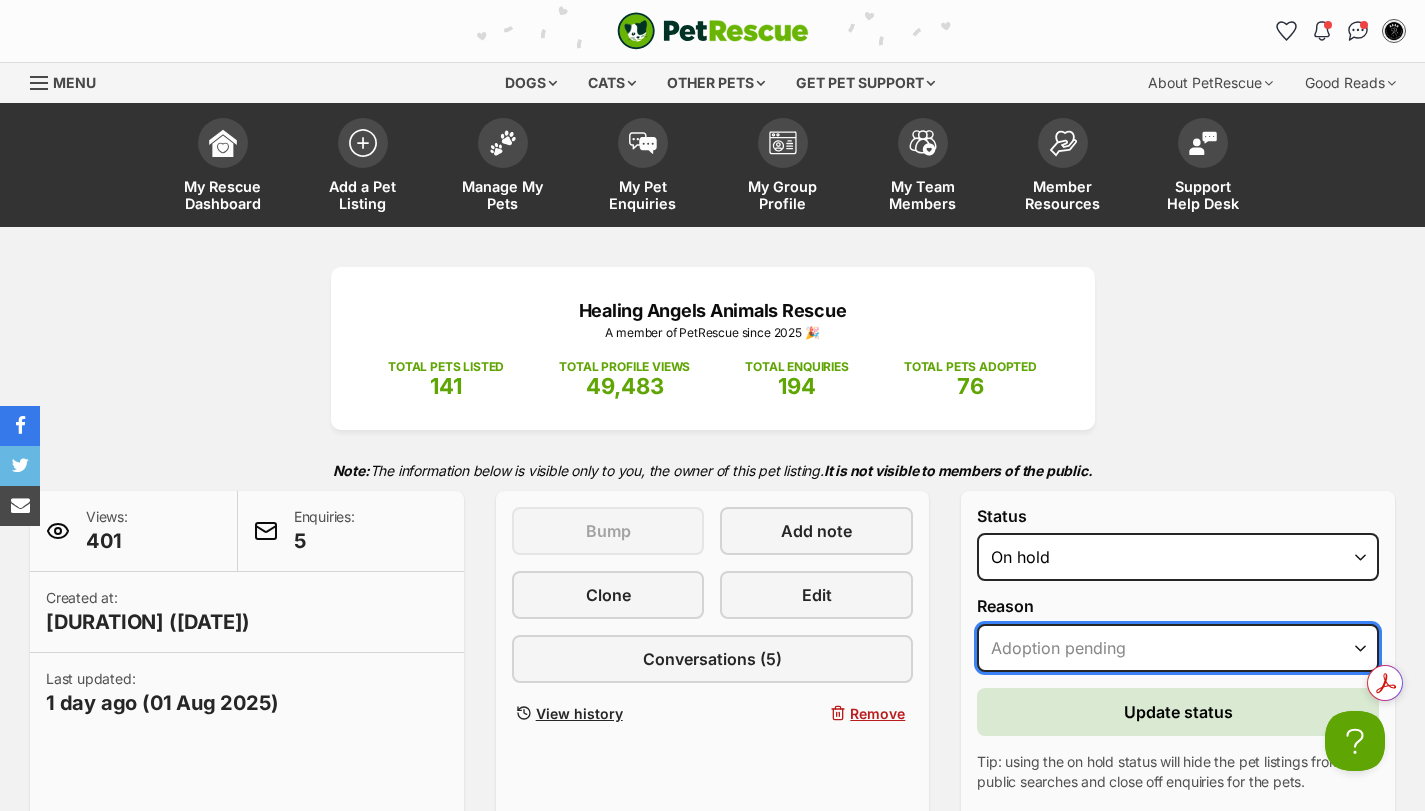 click on "Please select a reason
Medical reasons
Reviewing applications
Adoption pending
Other" at bounding box center [1178, 648] 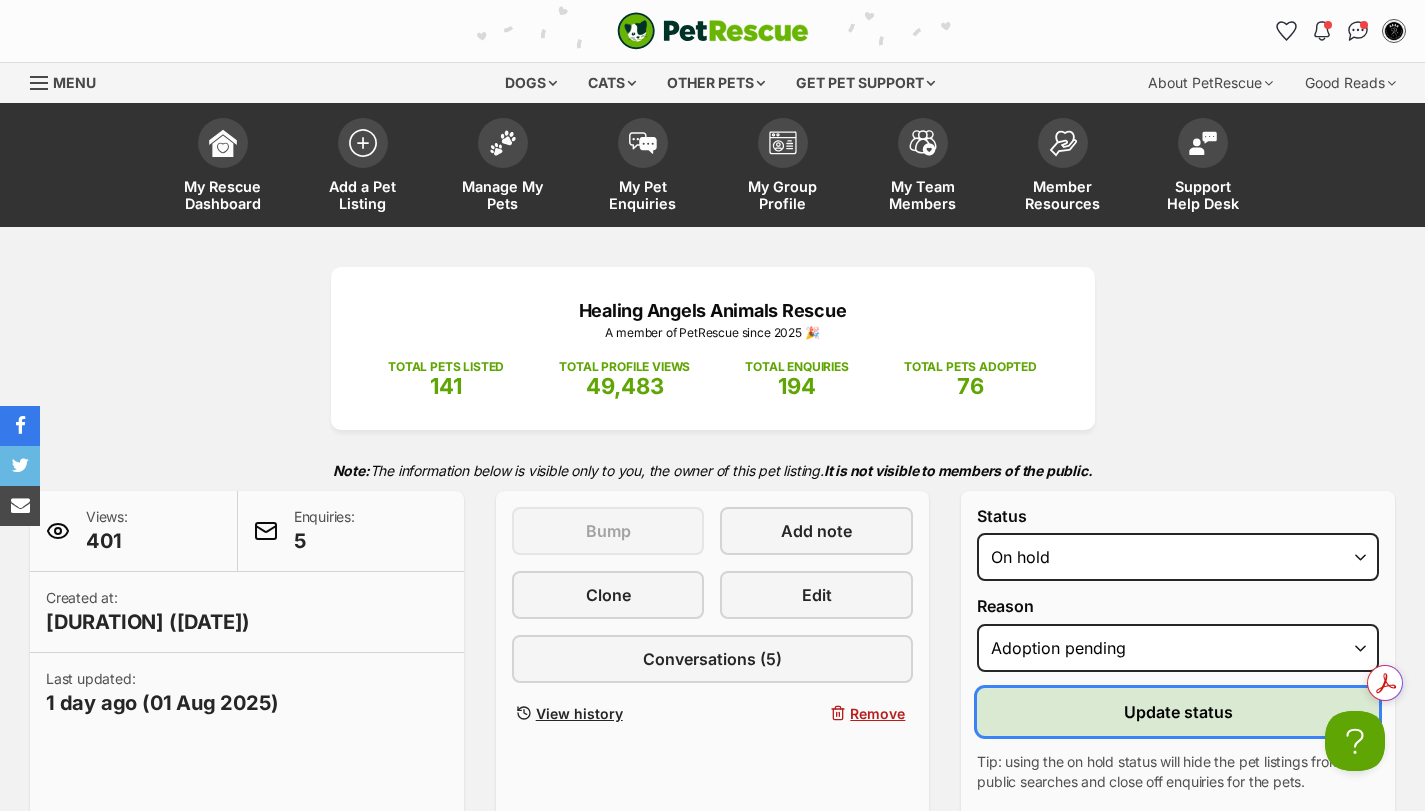 click on "Update status" at bounding box center [1178, 712] 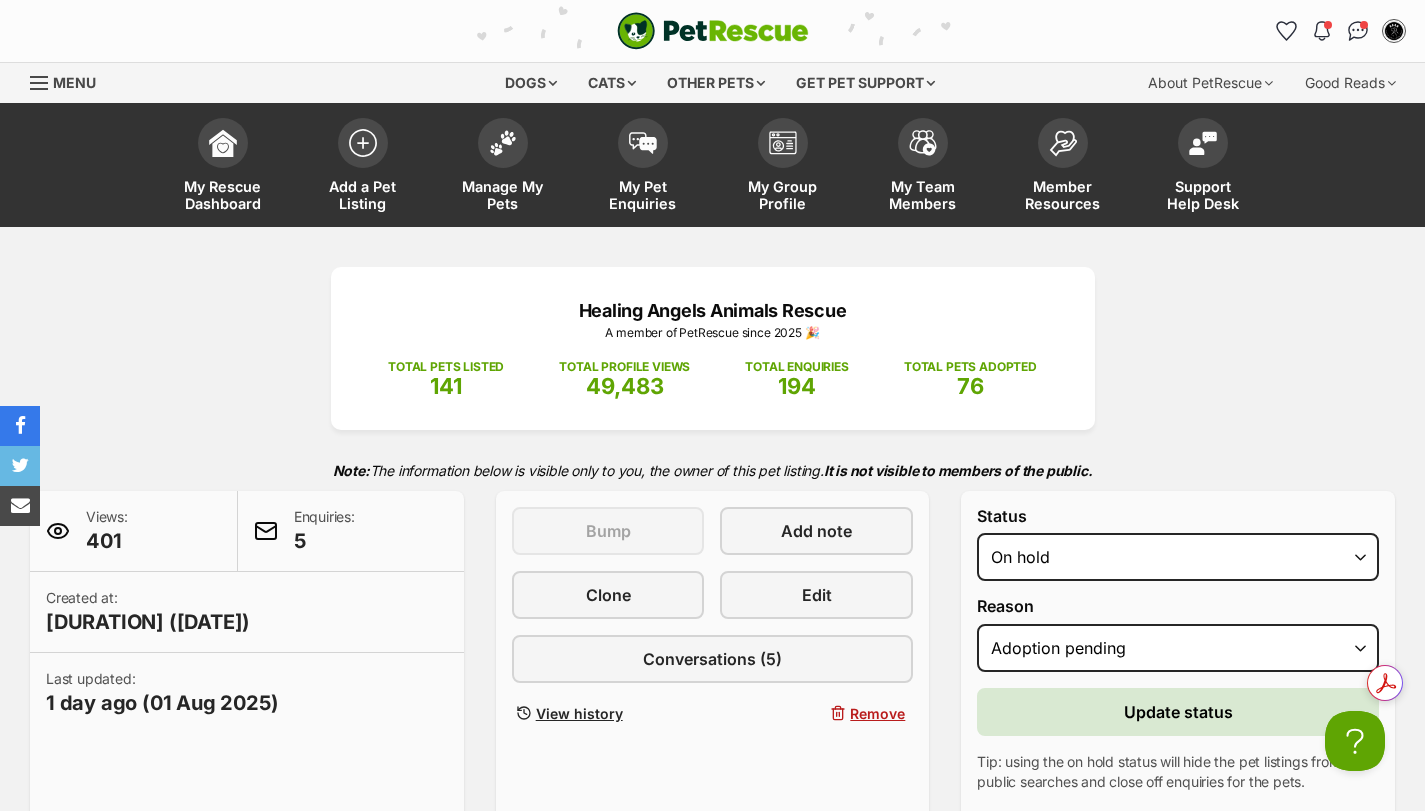 scroll, scrollTop: 0, scrollLeft: 0, axis: both 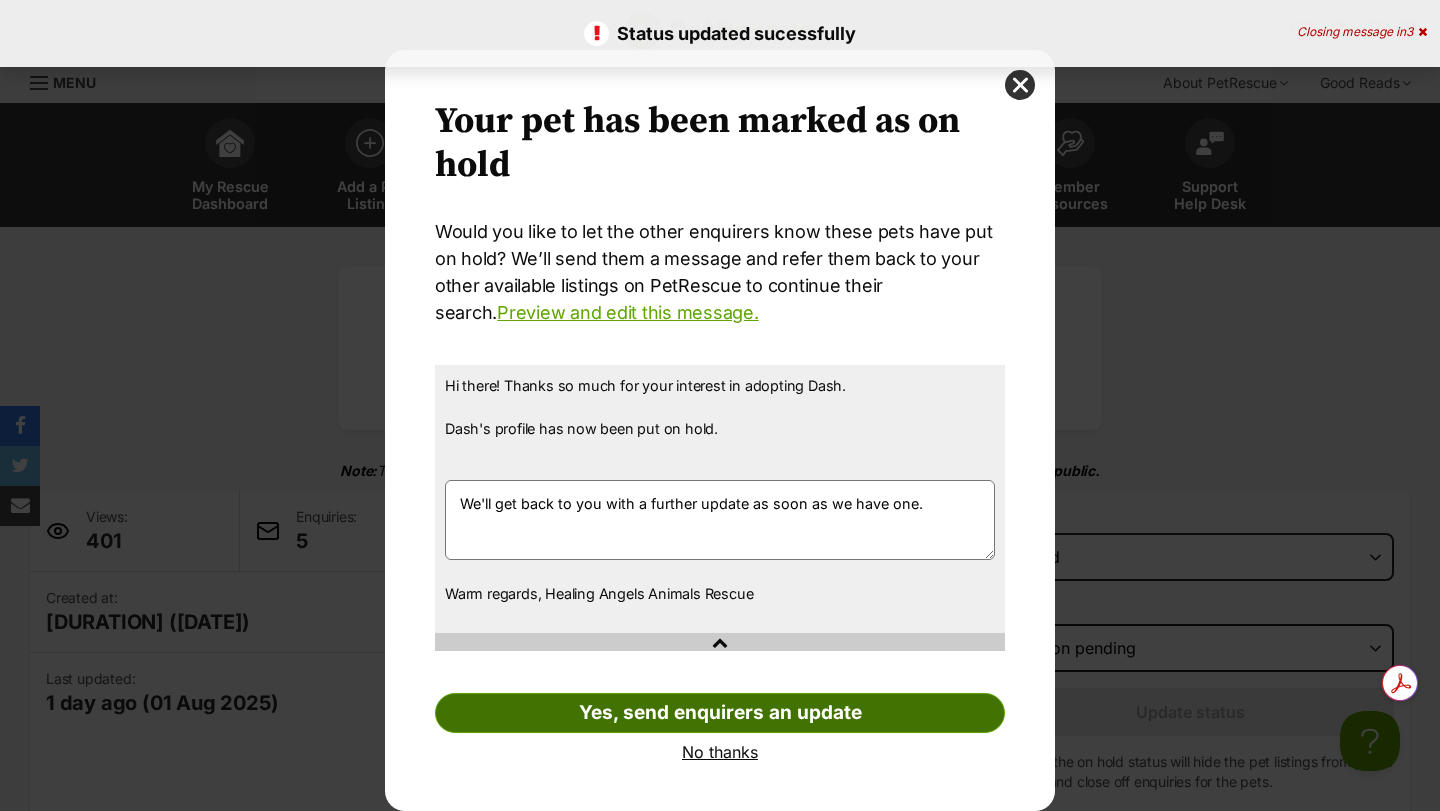 click on "Yes, send enquirers an update" at bounding box center (720, 713) 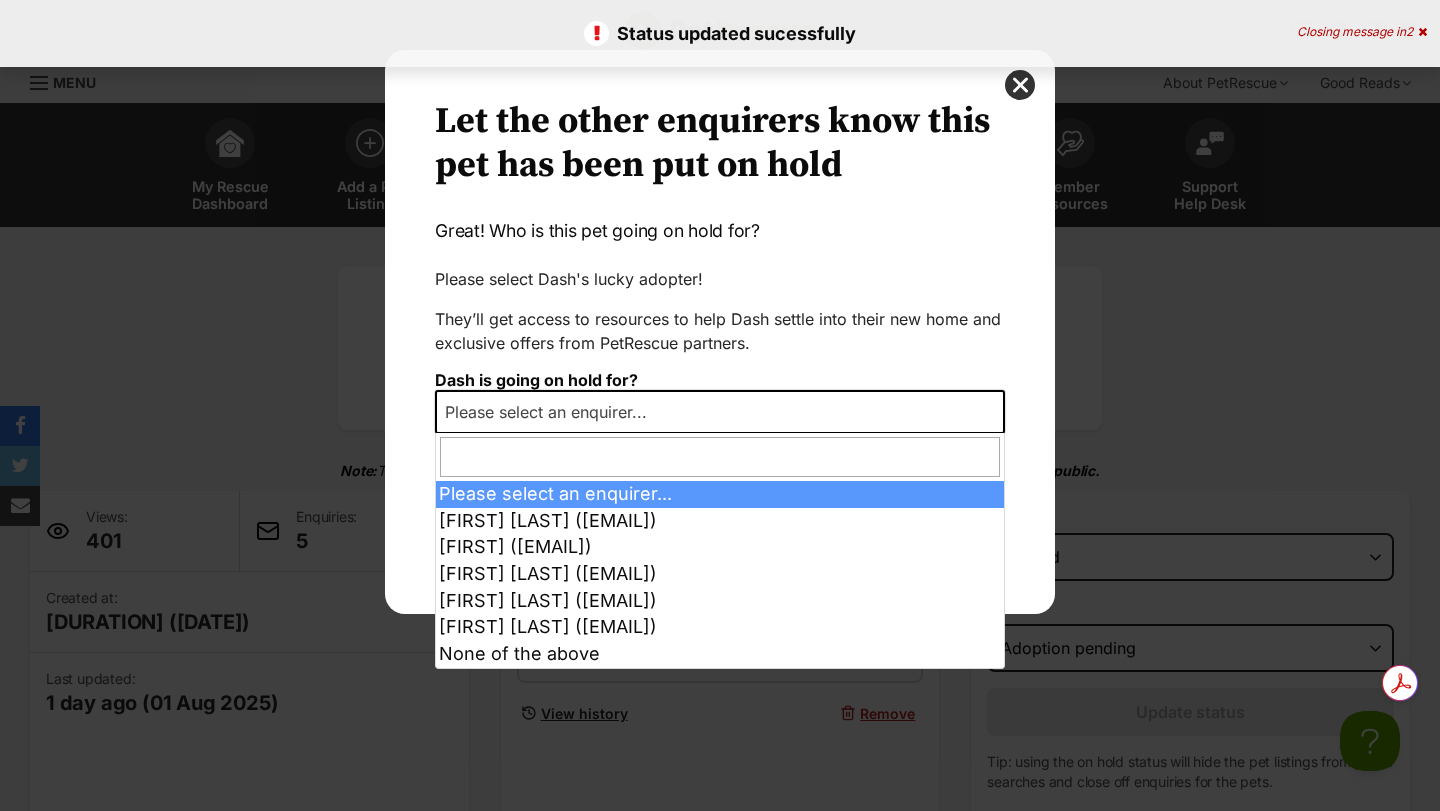 click on "Please select an enquirer..." at bounding box center [552, 412] 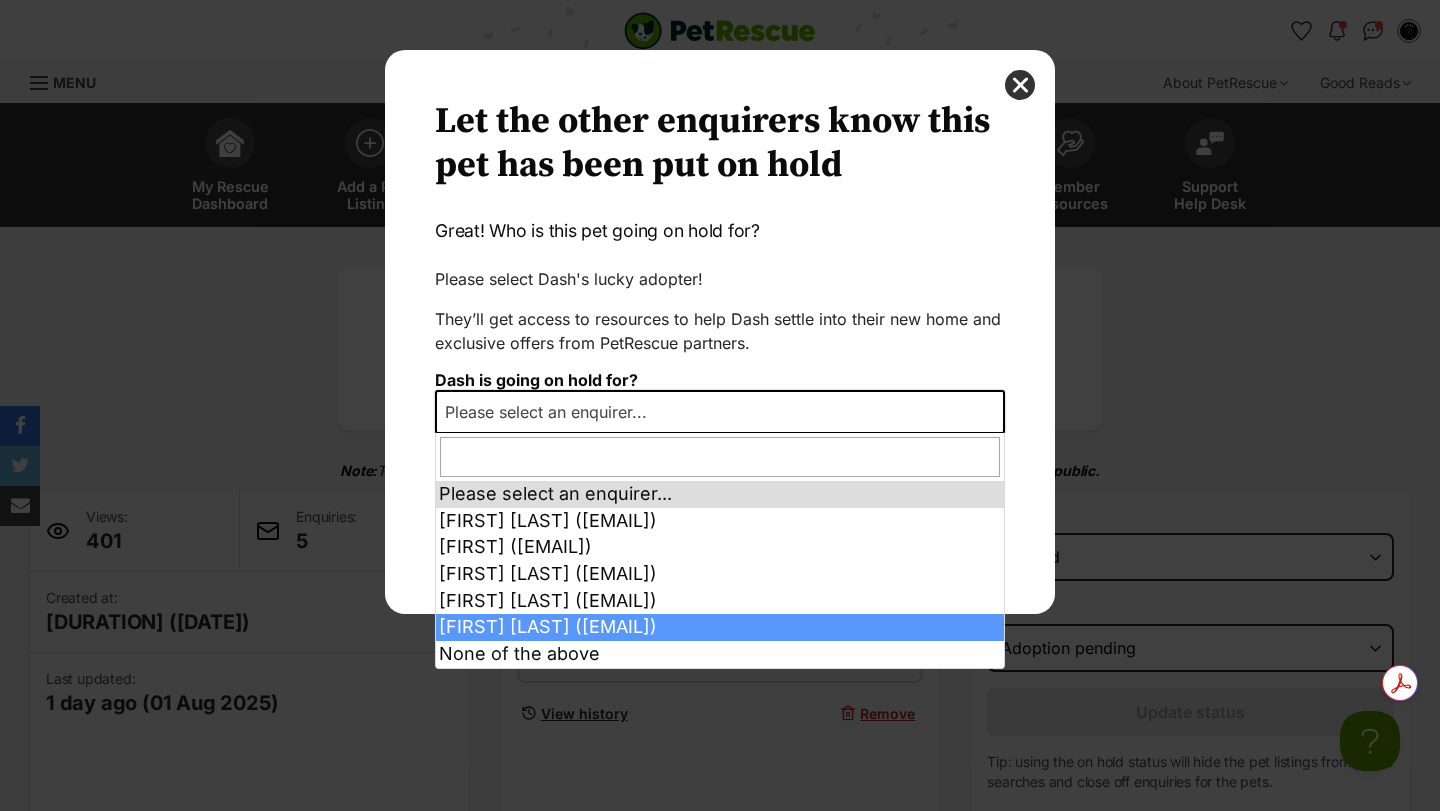 select on "2011676" 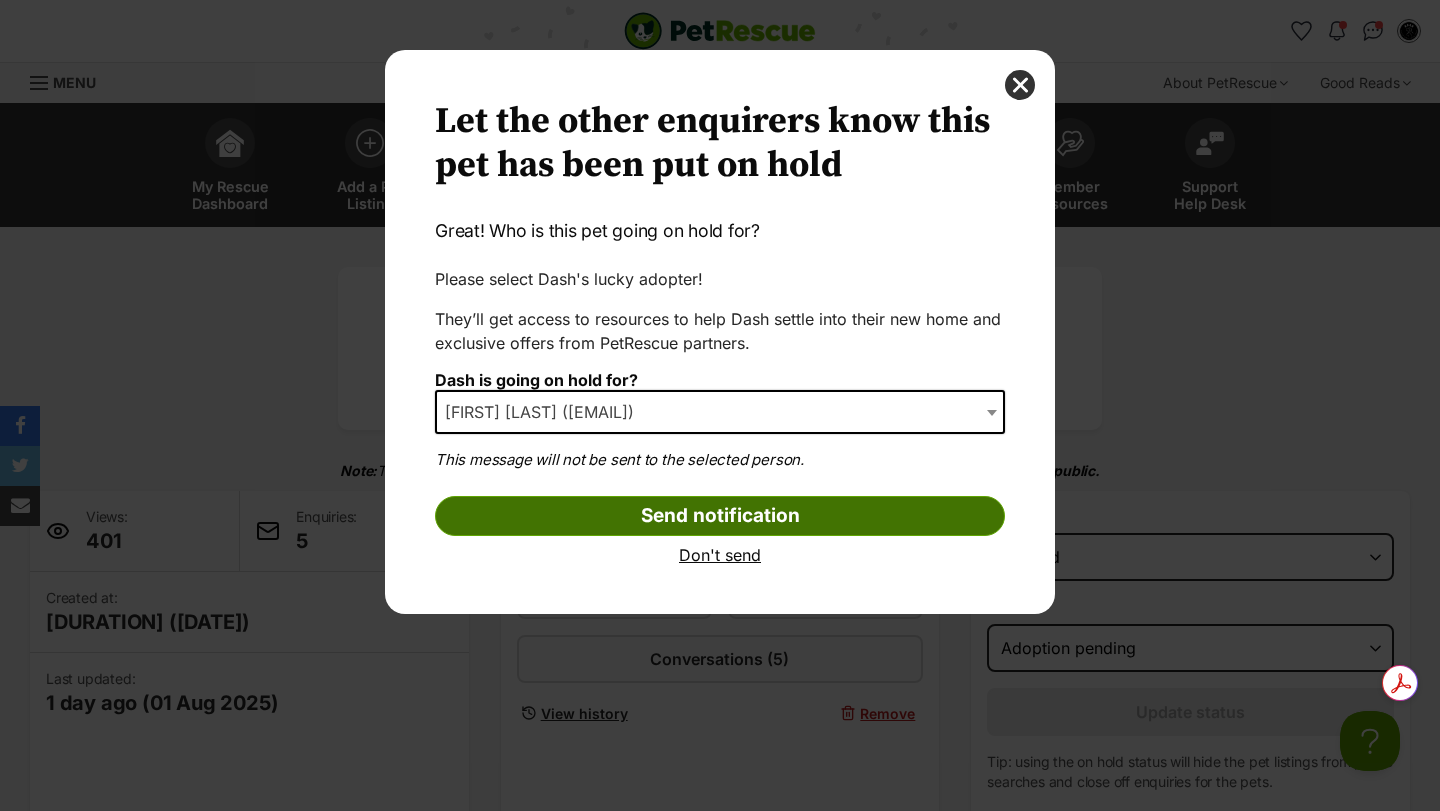 click on "Send notification" at bounding box center [720, 516] 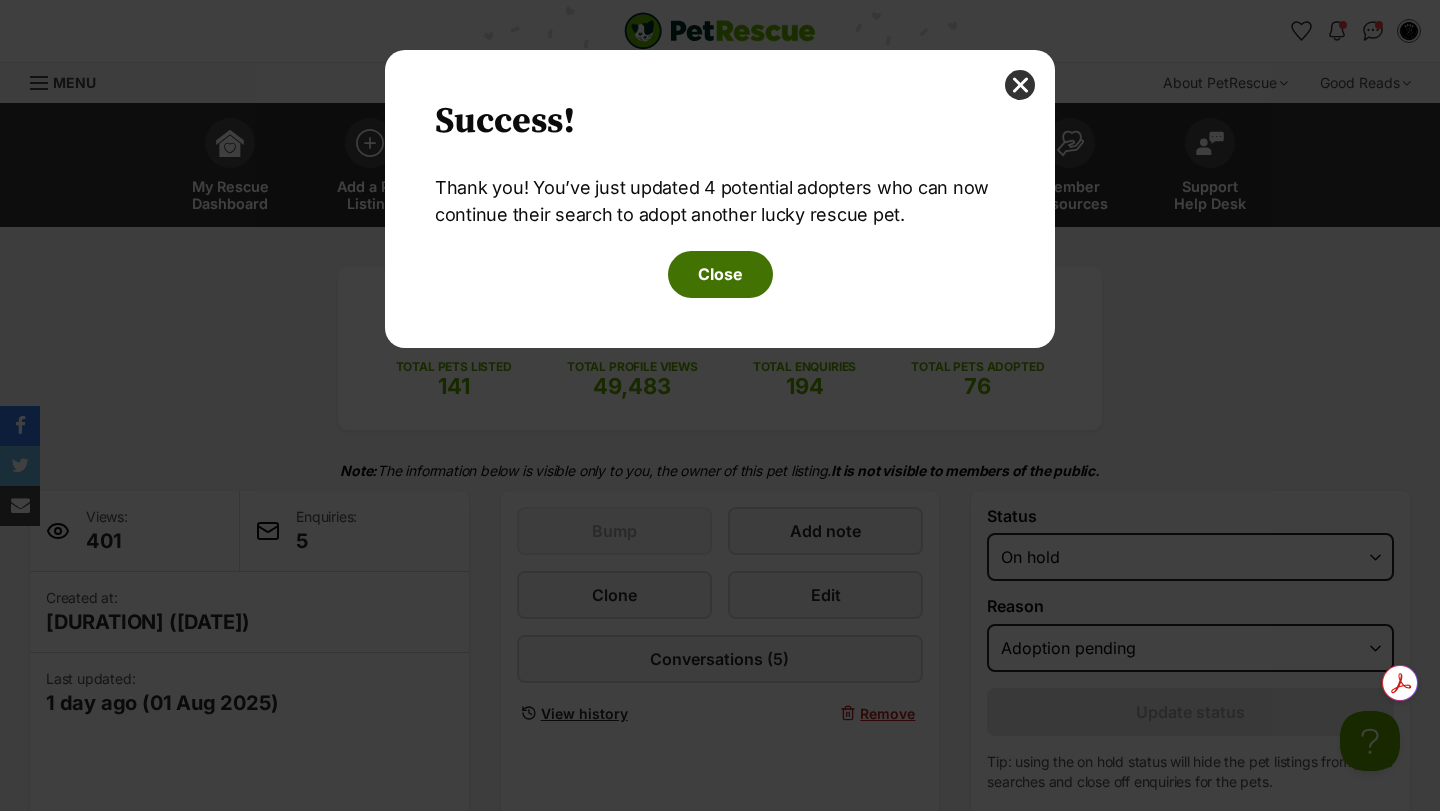 click on "Close" at bounding box center (720, 274) 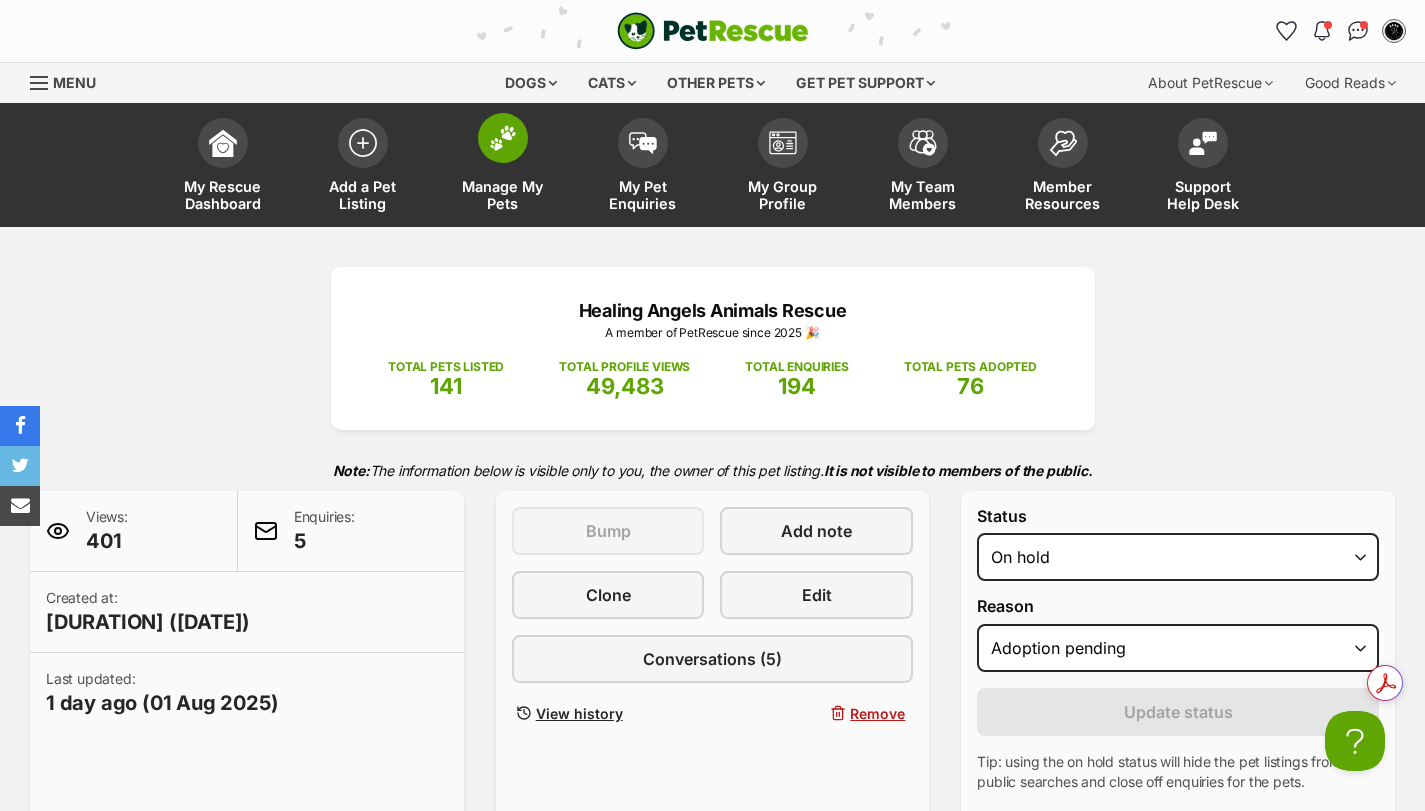 click at bounding box center [503, 138] 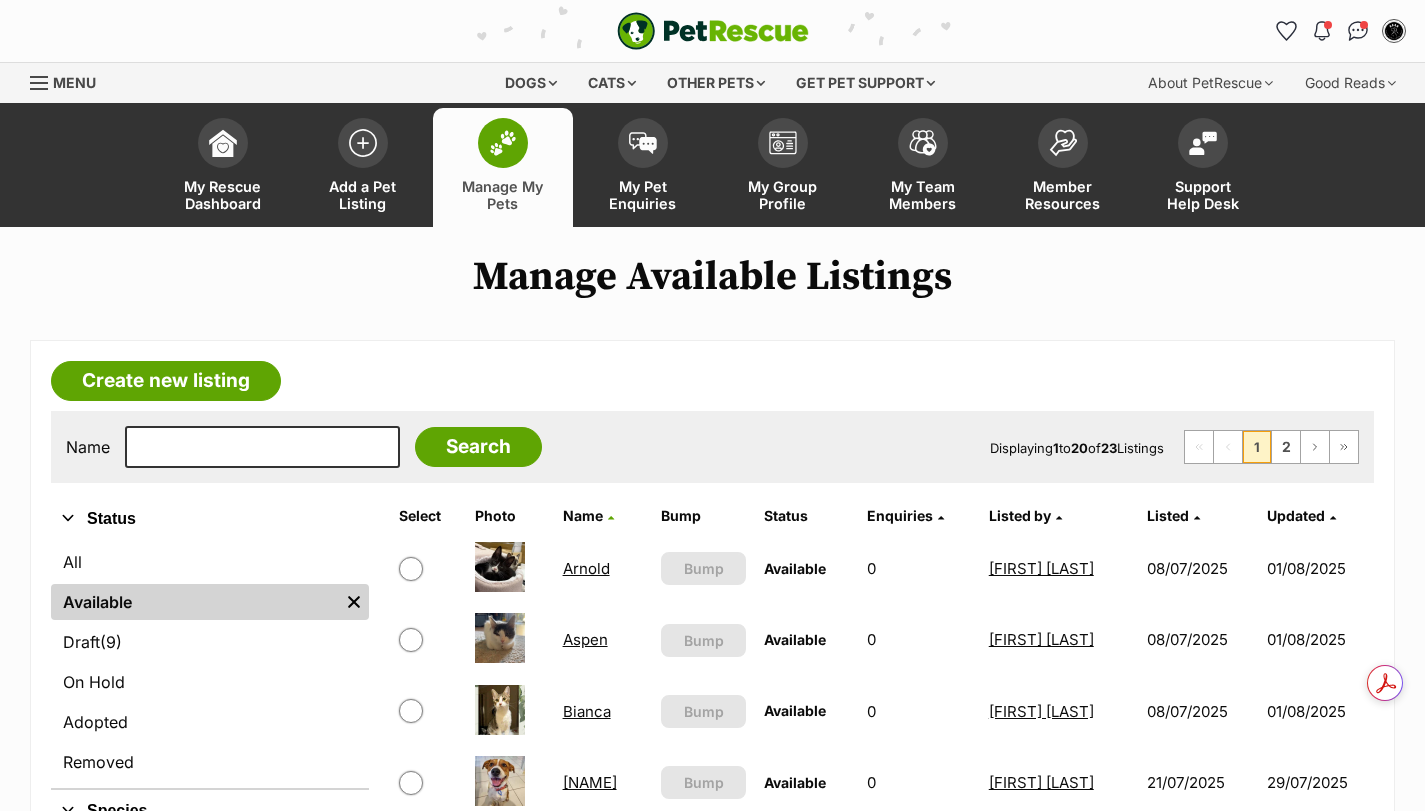 scroll, scrollTop: 0, scrollLeft: 0, axis: both 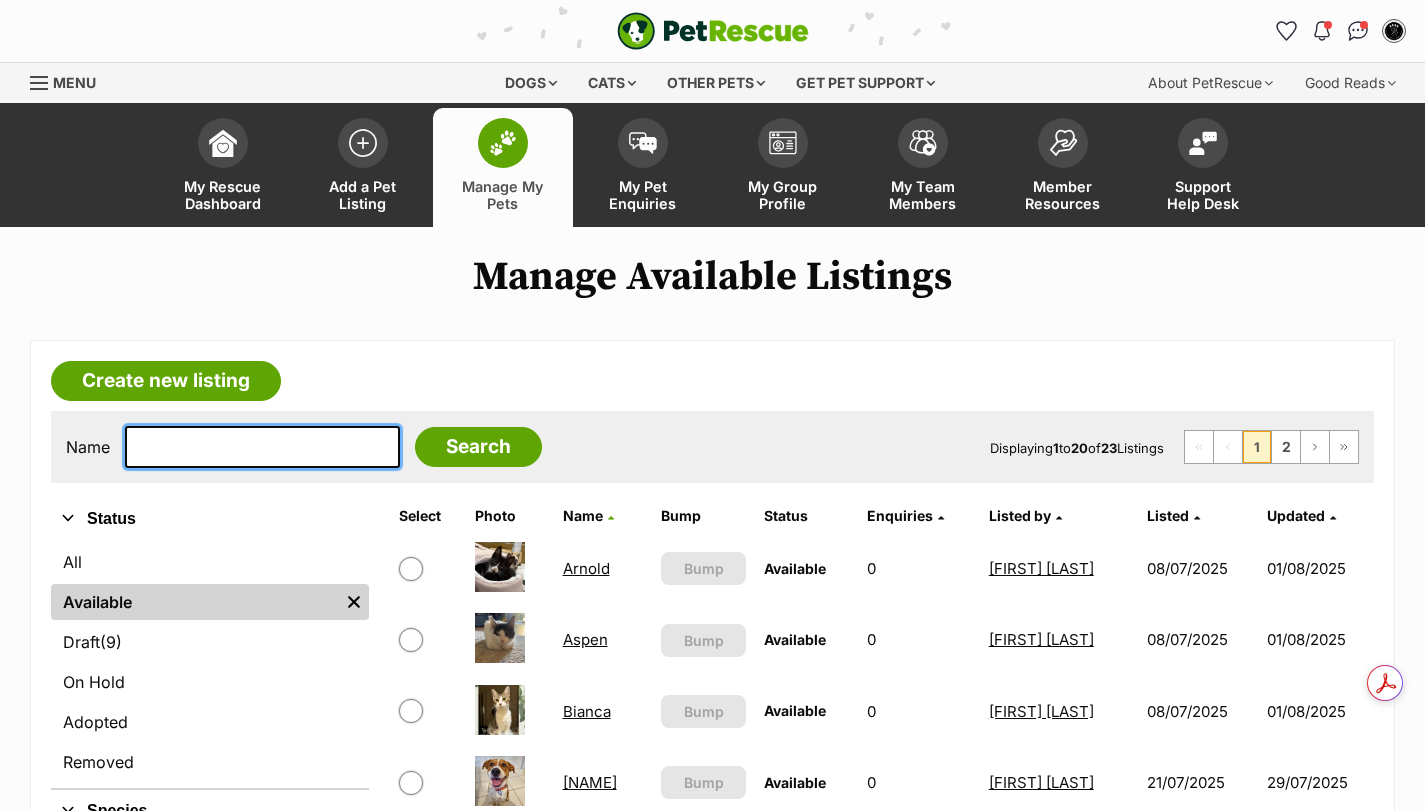 click at bounding box center (262, 447) 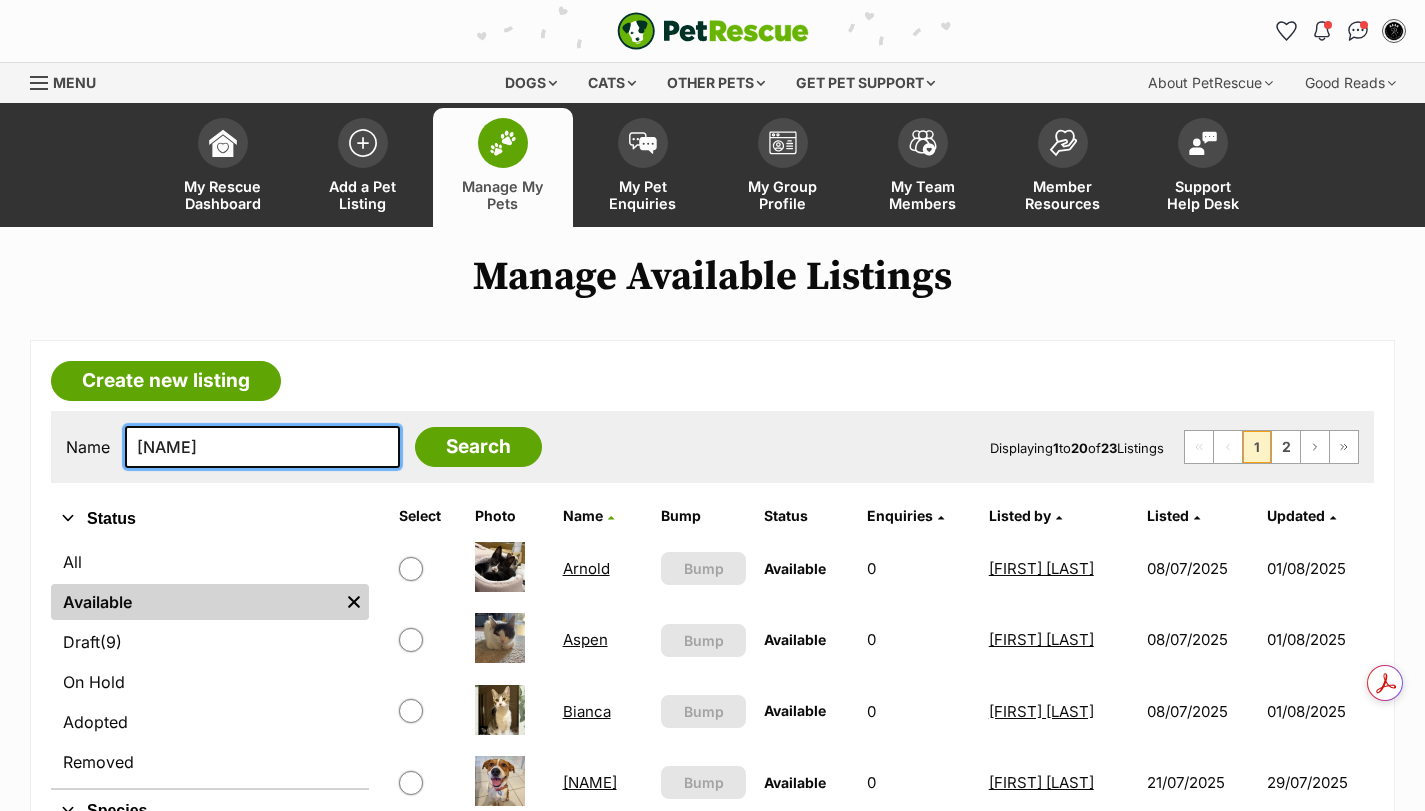 type on "[NAME]" 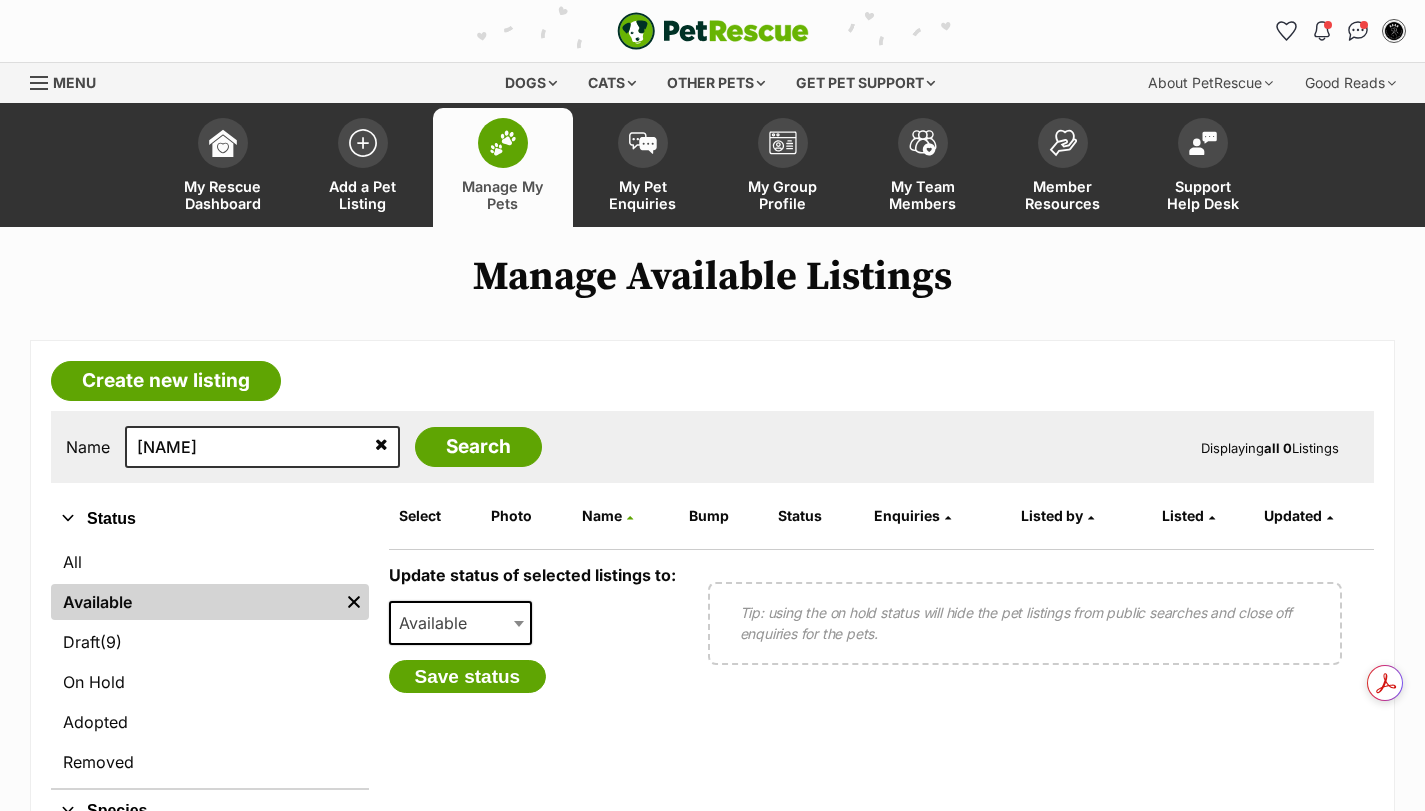 scroll, scrollTop: 0, scrollLeft: 0, axis: both 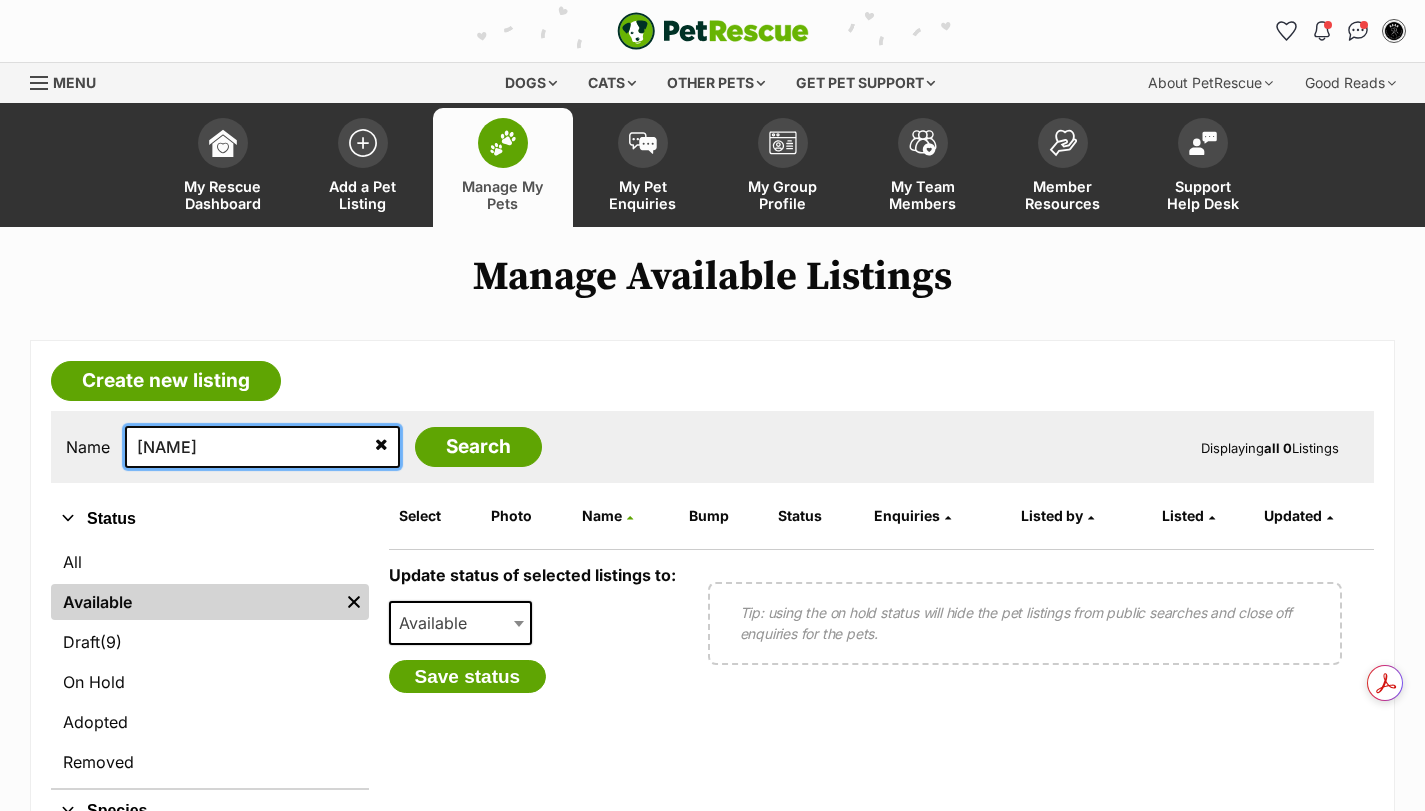 drag, startPoint x: 169, startPoint y: 454, endPoint x: 133, endPoint y: 441, distance: 38.27532 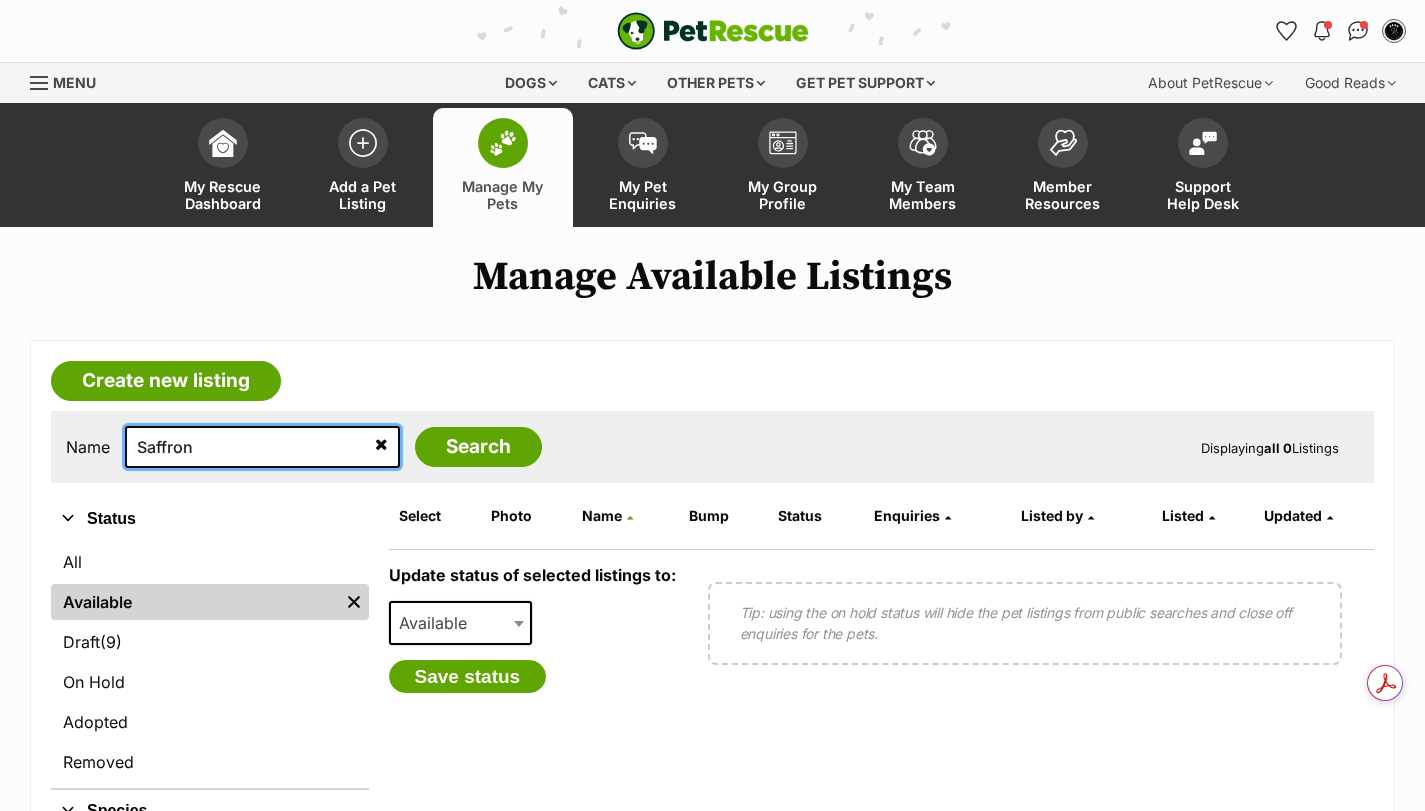 type on "Saffron" 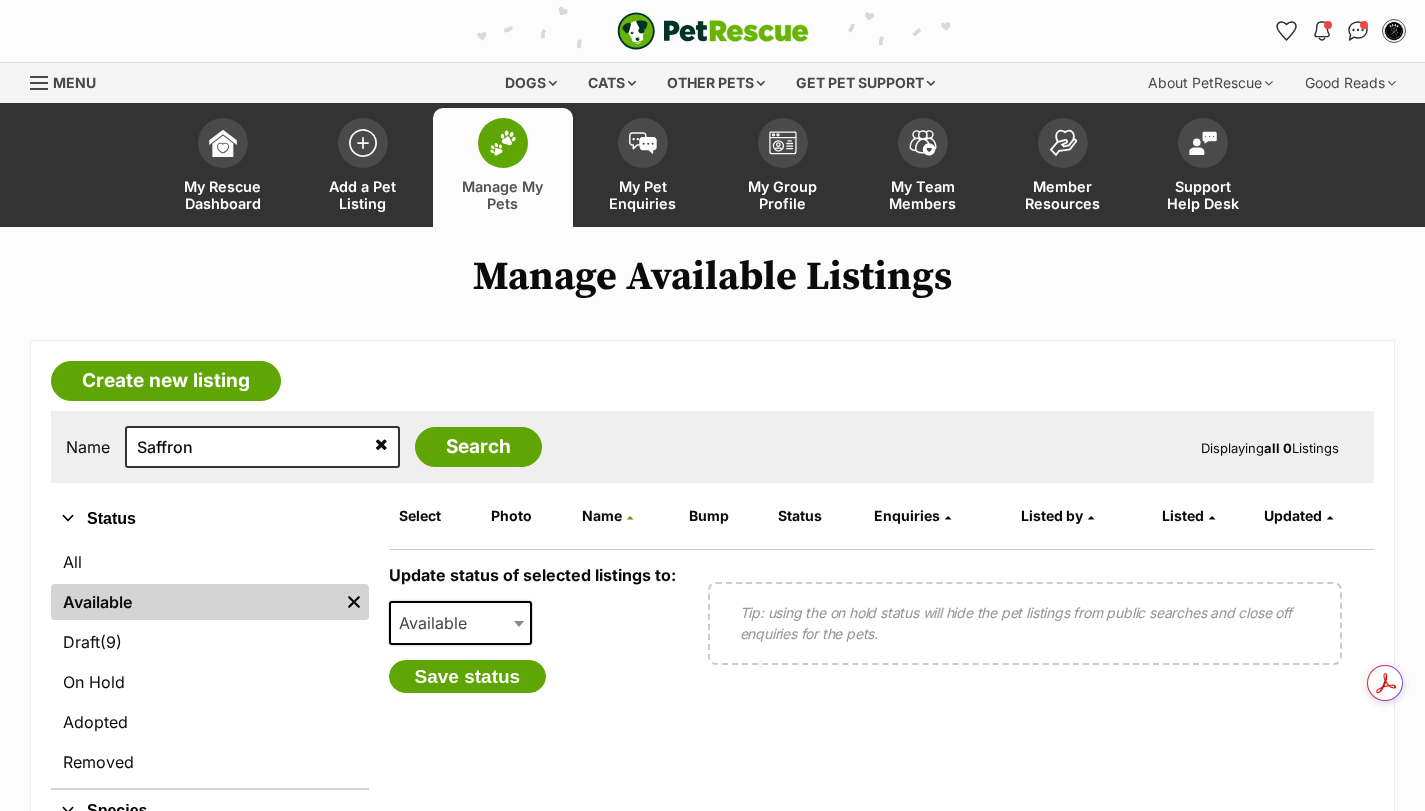 scroll, scrollTop: 0, scrollLeft: 0, axis: both 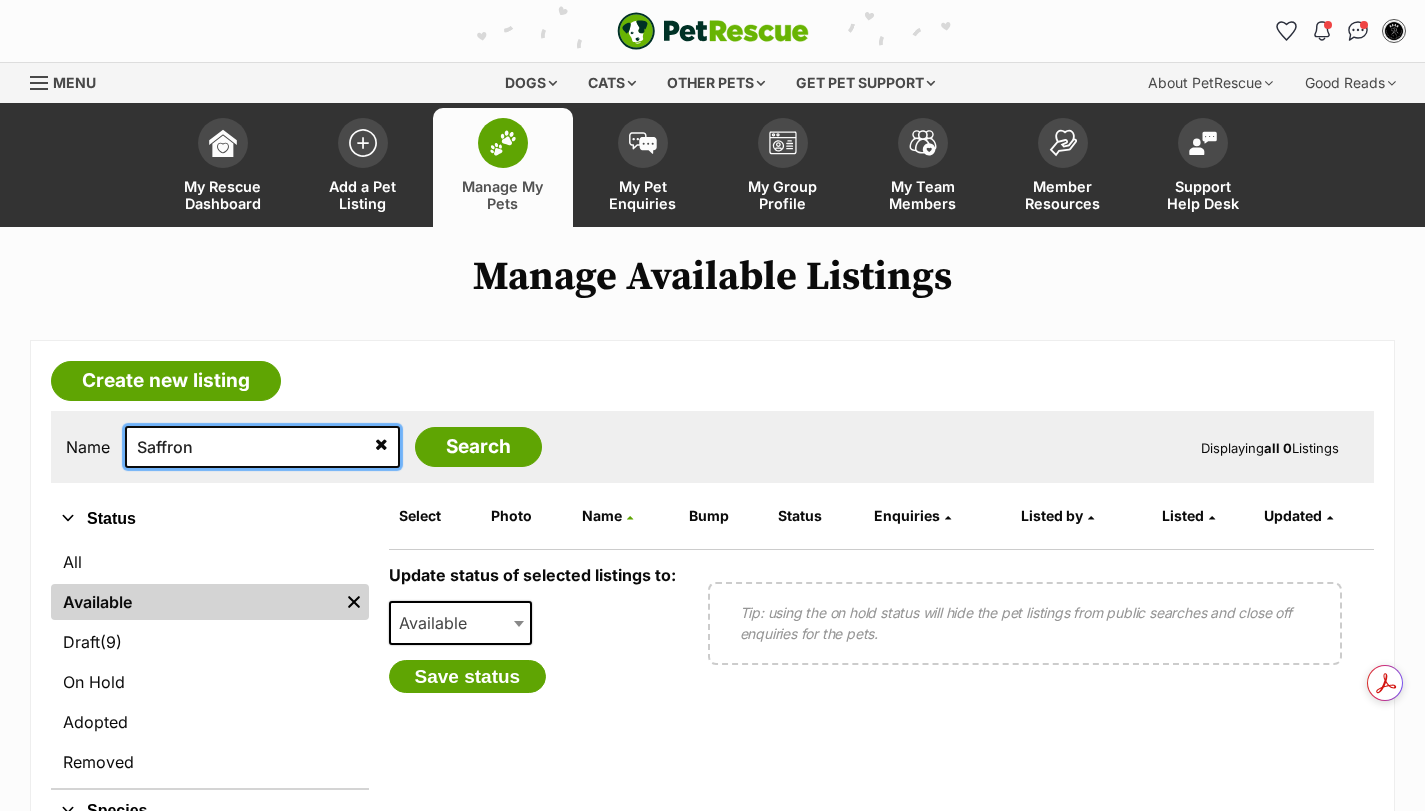 drag, startPoint x: 211, startPoint y: 453, endPoint x: 104, endPoint y: 429, distance: 109.65856 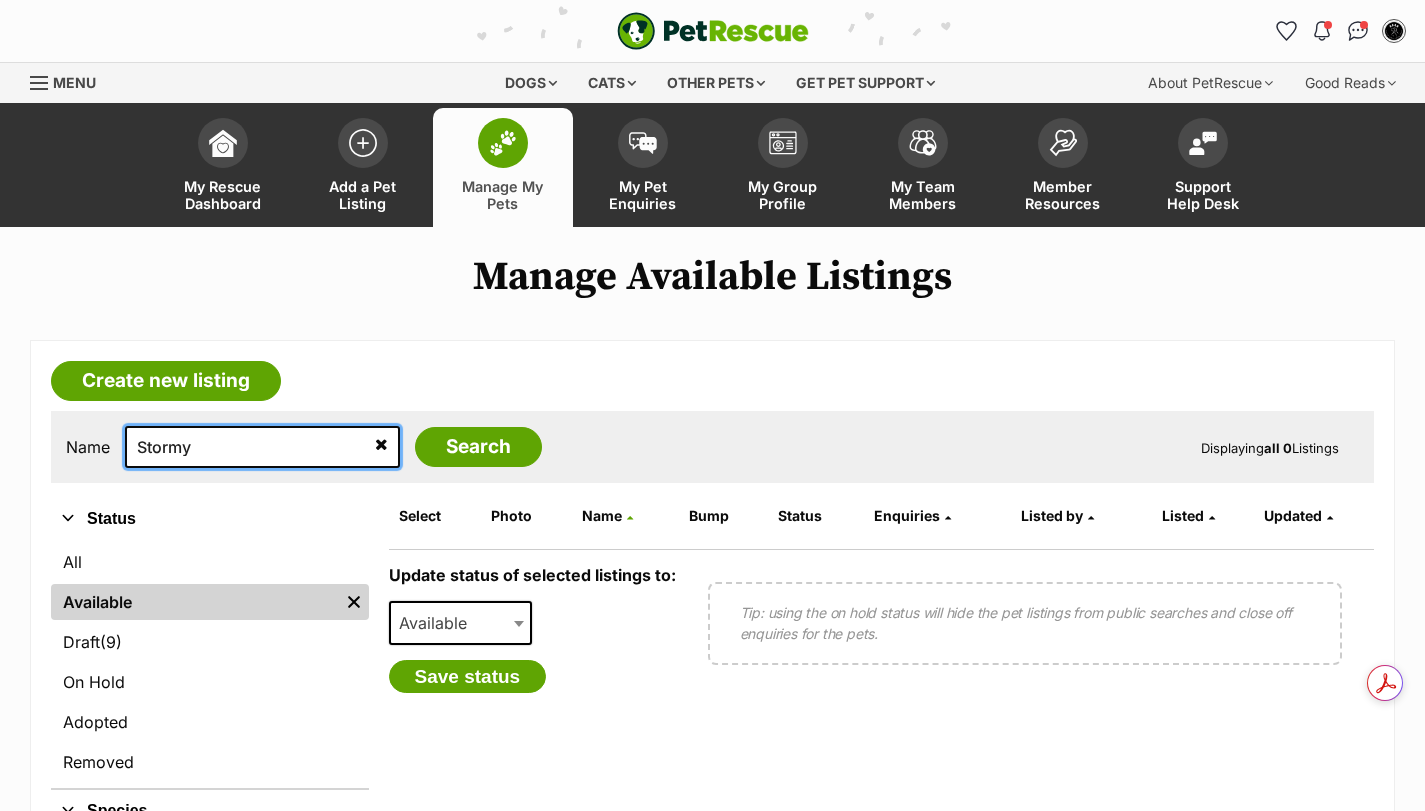 type on "Stormy" 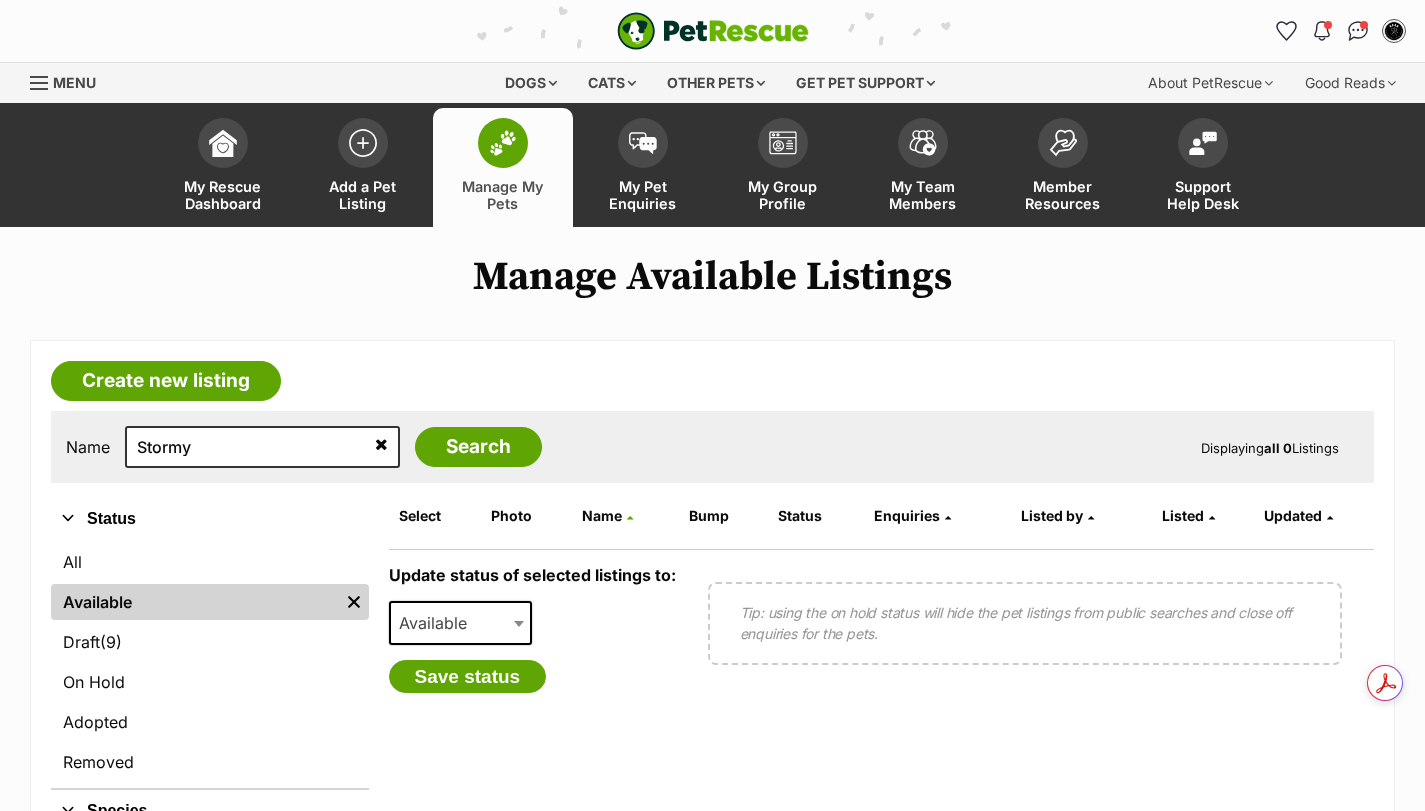 scroll, scrollTop: 0, scrollLeft: 0, axis: both 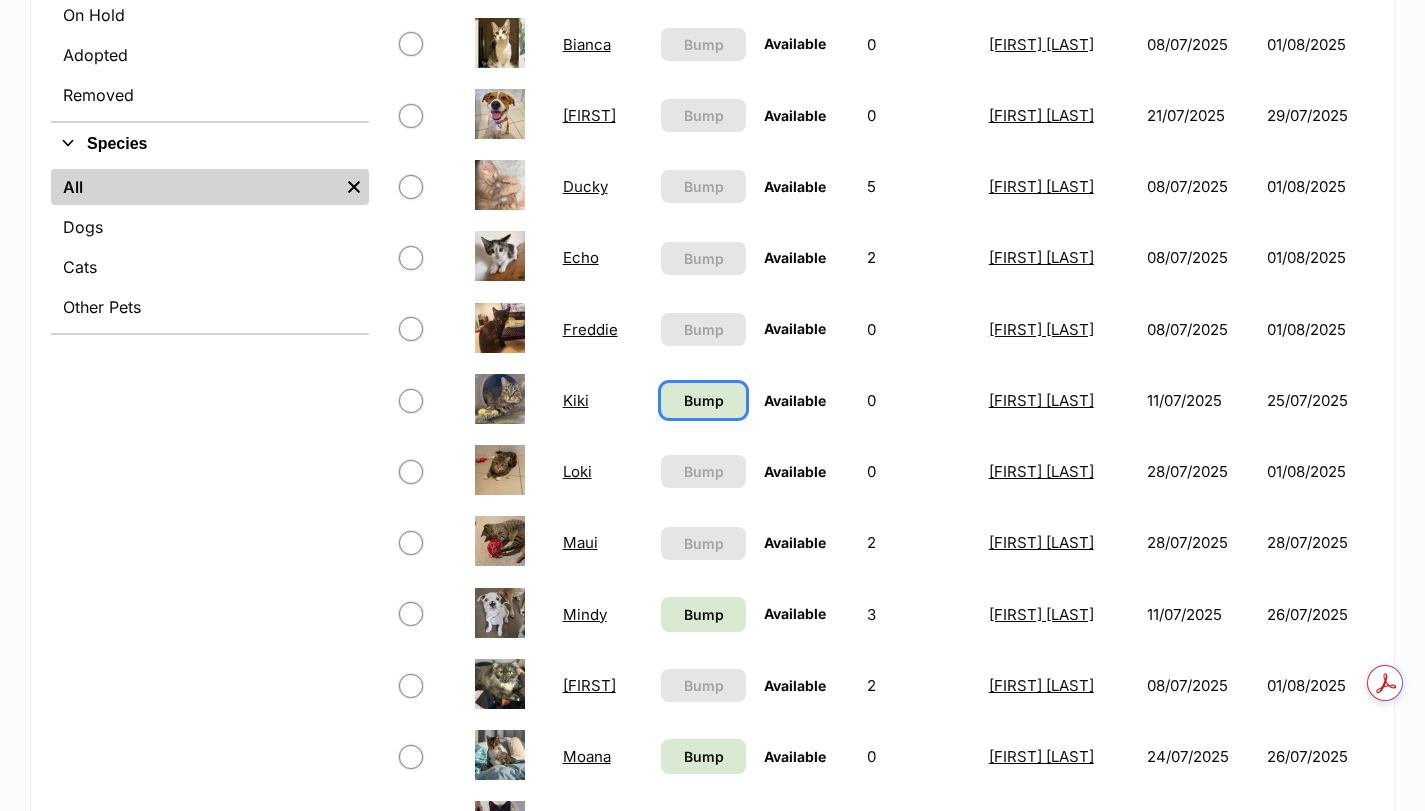 click on "Bump" at bounding box center (704, 400) 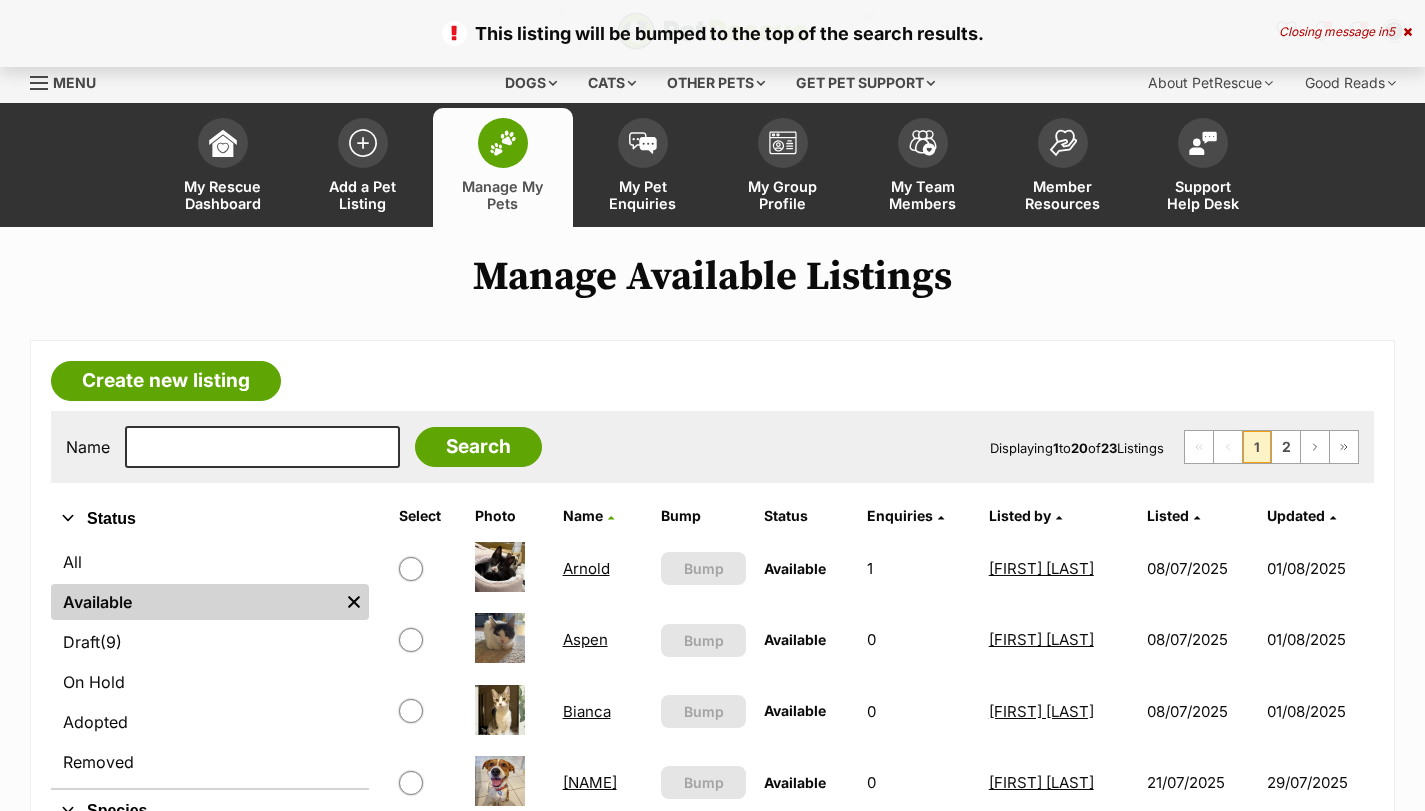 scroll, scrollTop: 400, scrollLeft: 0, axis: vertical 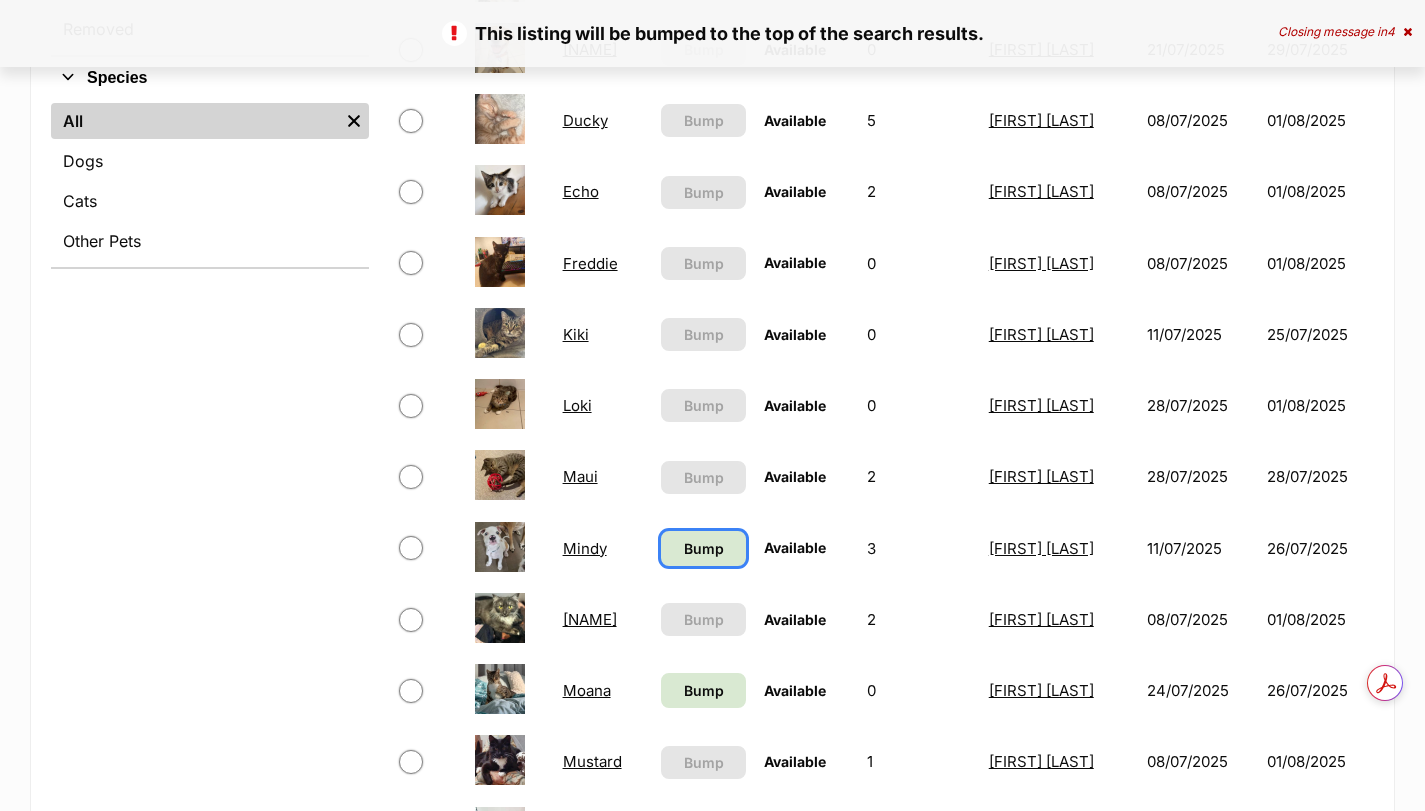 click on "Bump" at bounding box center (704, 548) 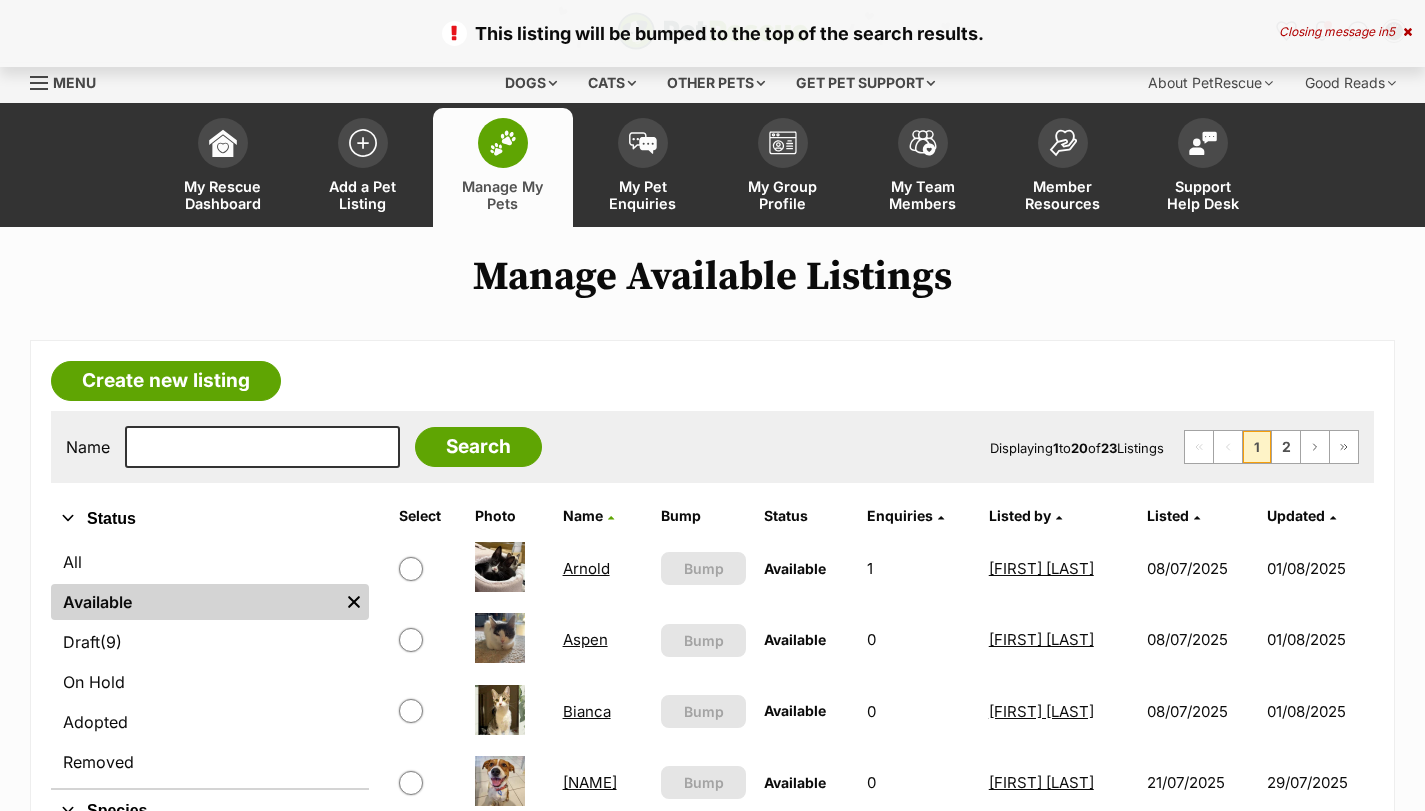 scroll, scrollTop: 475, scrollLeft: 0, axis: vertical 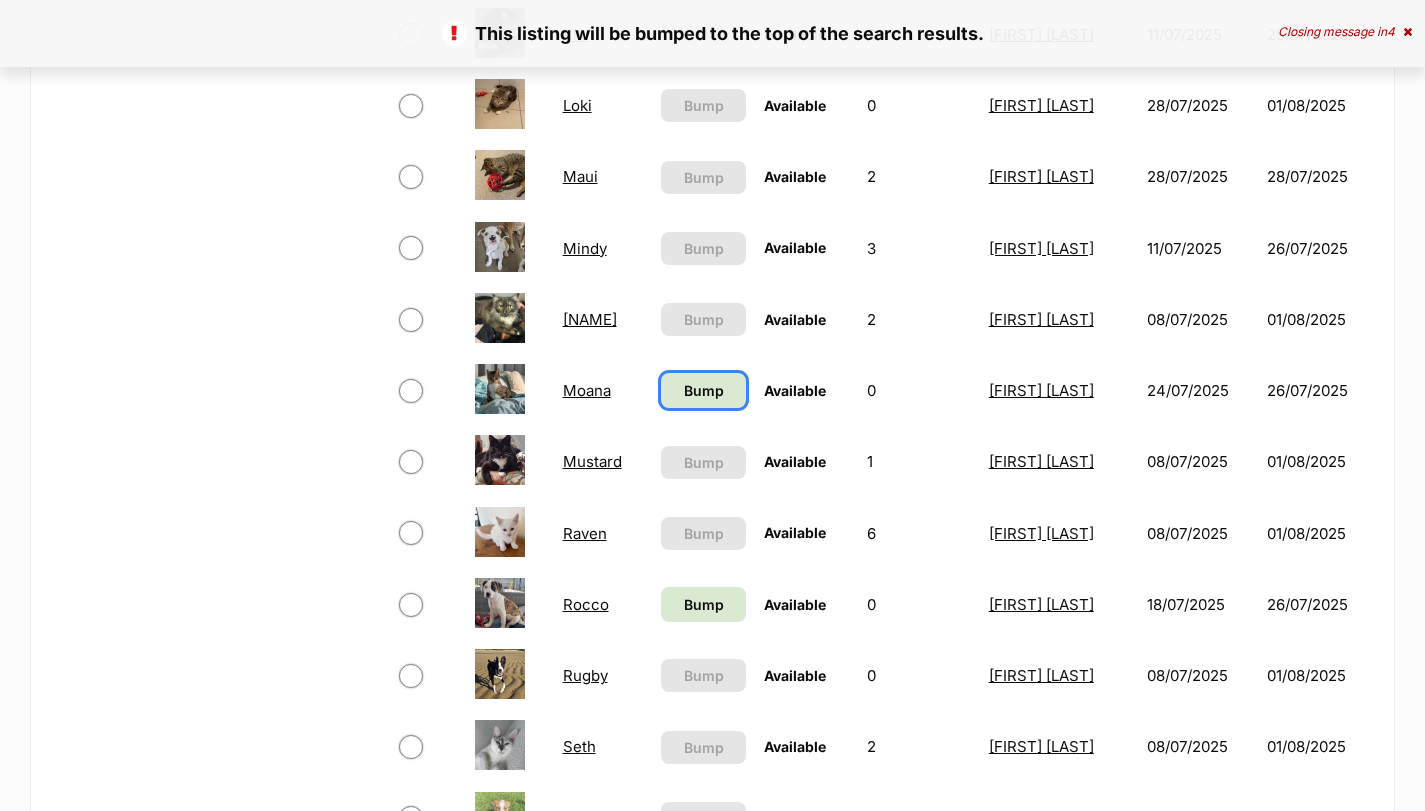 click on "Bump" at bounding box center [704, 390] 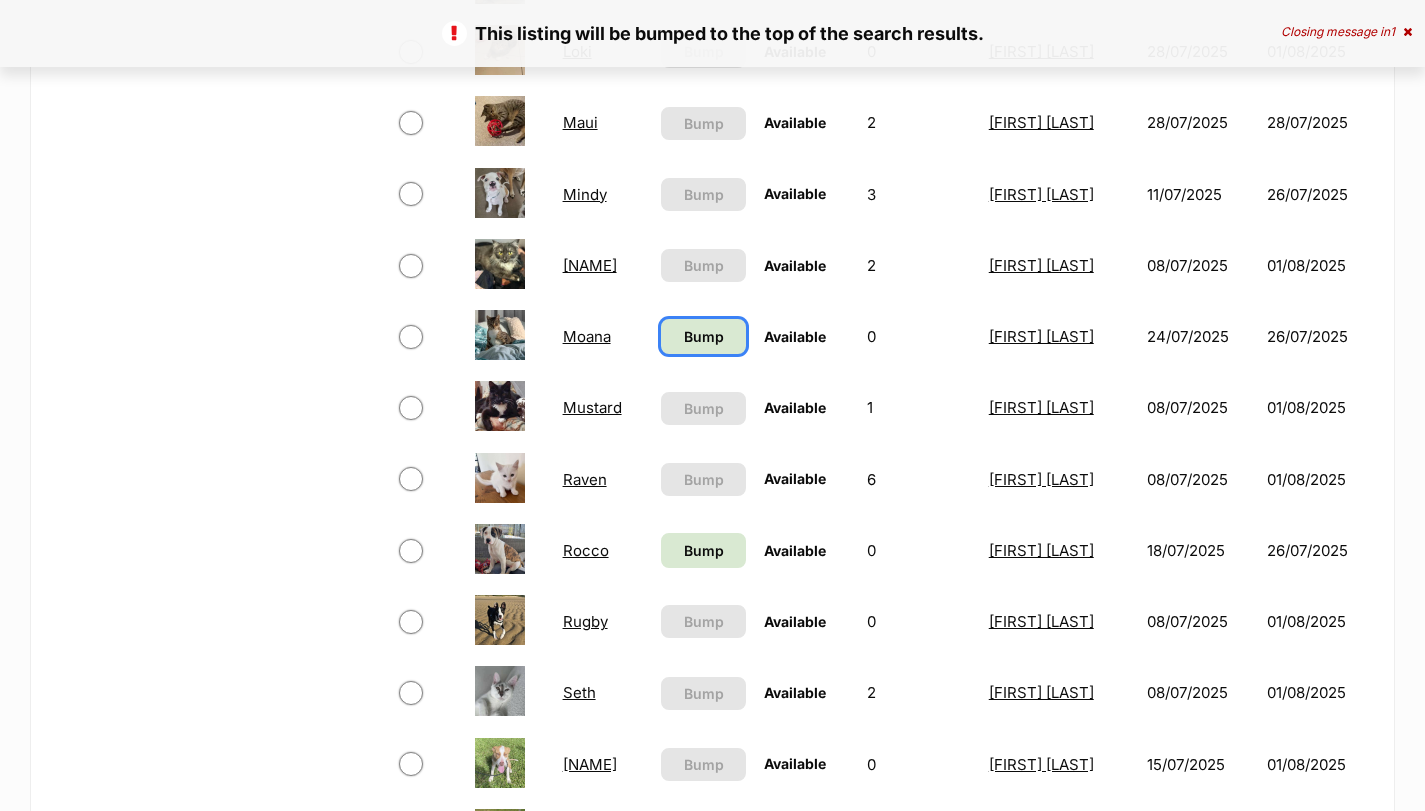 scroll, scrollTop: 1200, scrollLeft: 0, axis: vertical 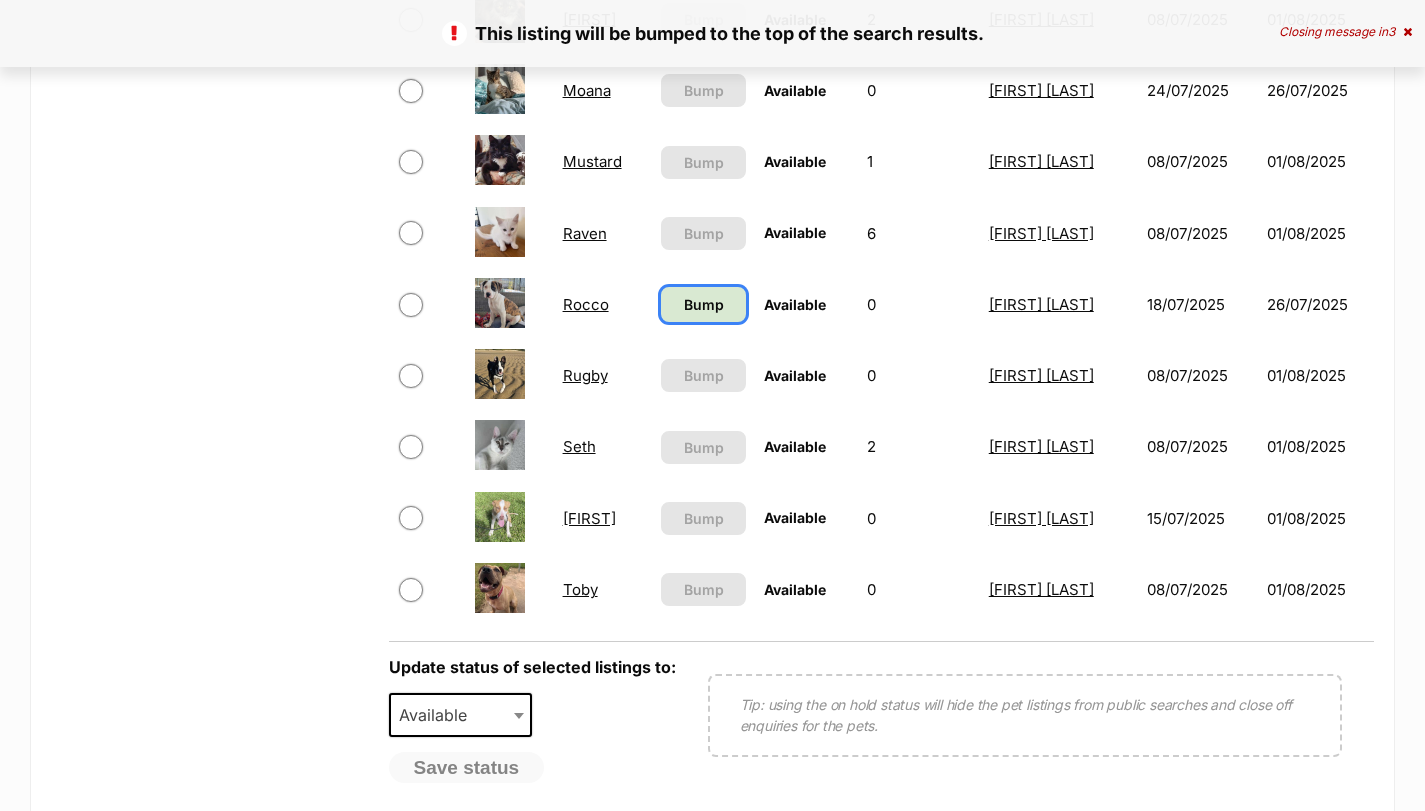 click on "Bump" at bounding box center [704, 304] 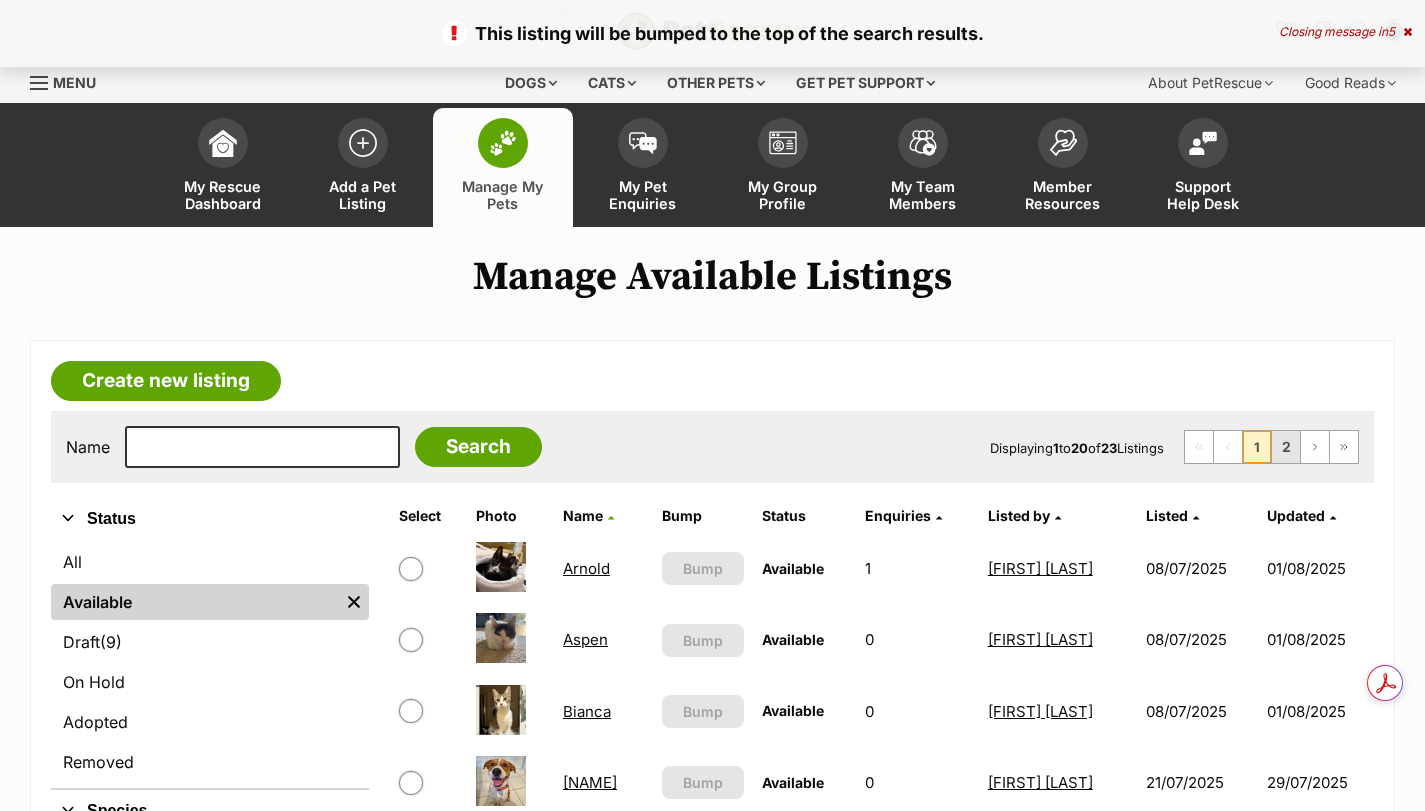 scroll, scrollTop: 0, scrollLeft: 0, axis: both 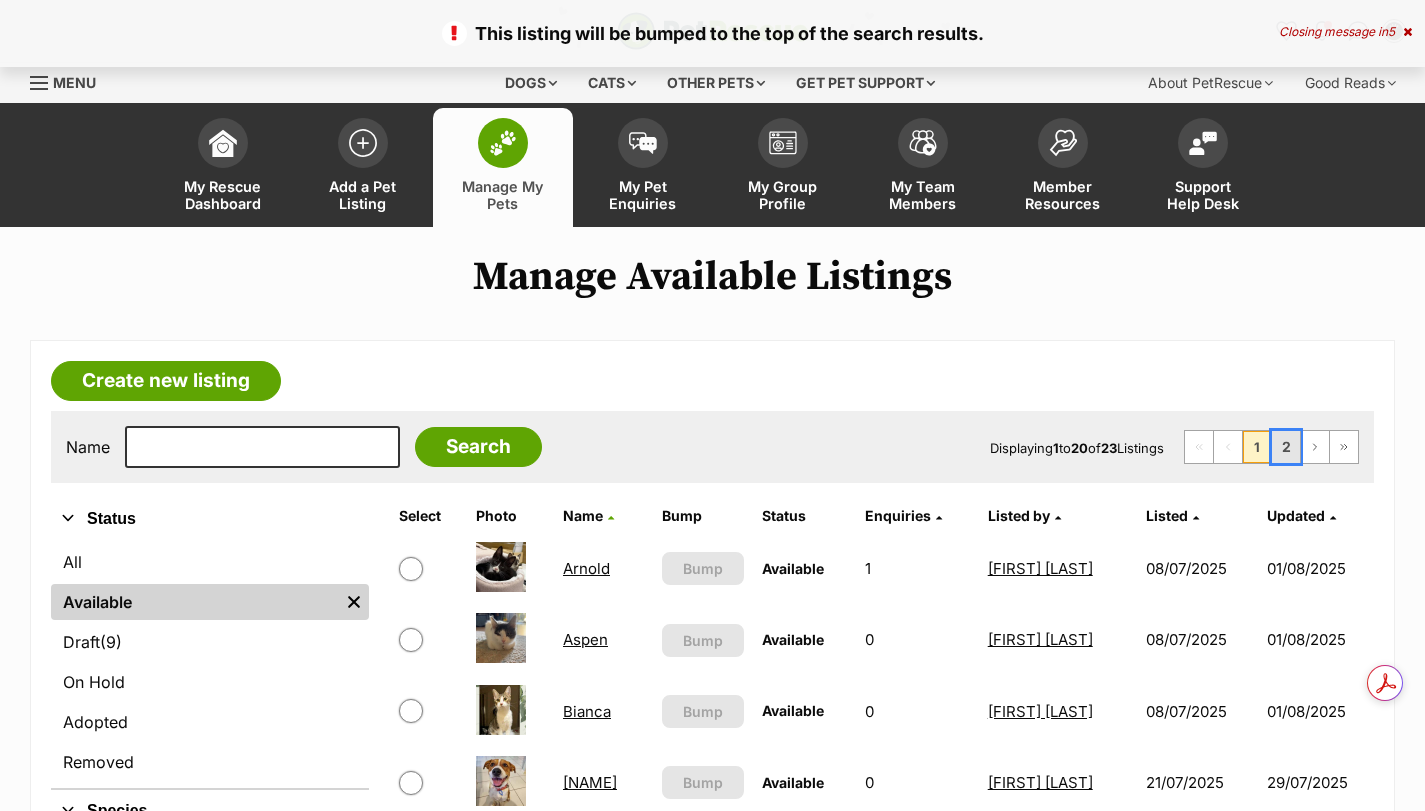 click on "2" at bounding box center (1286, 447) 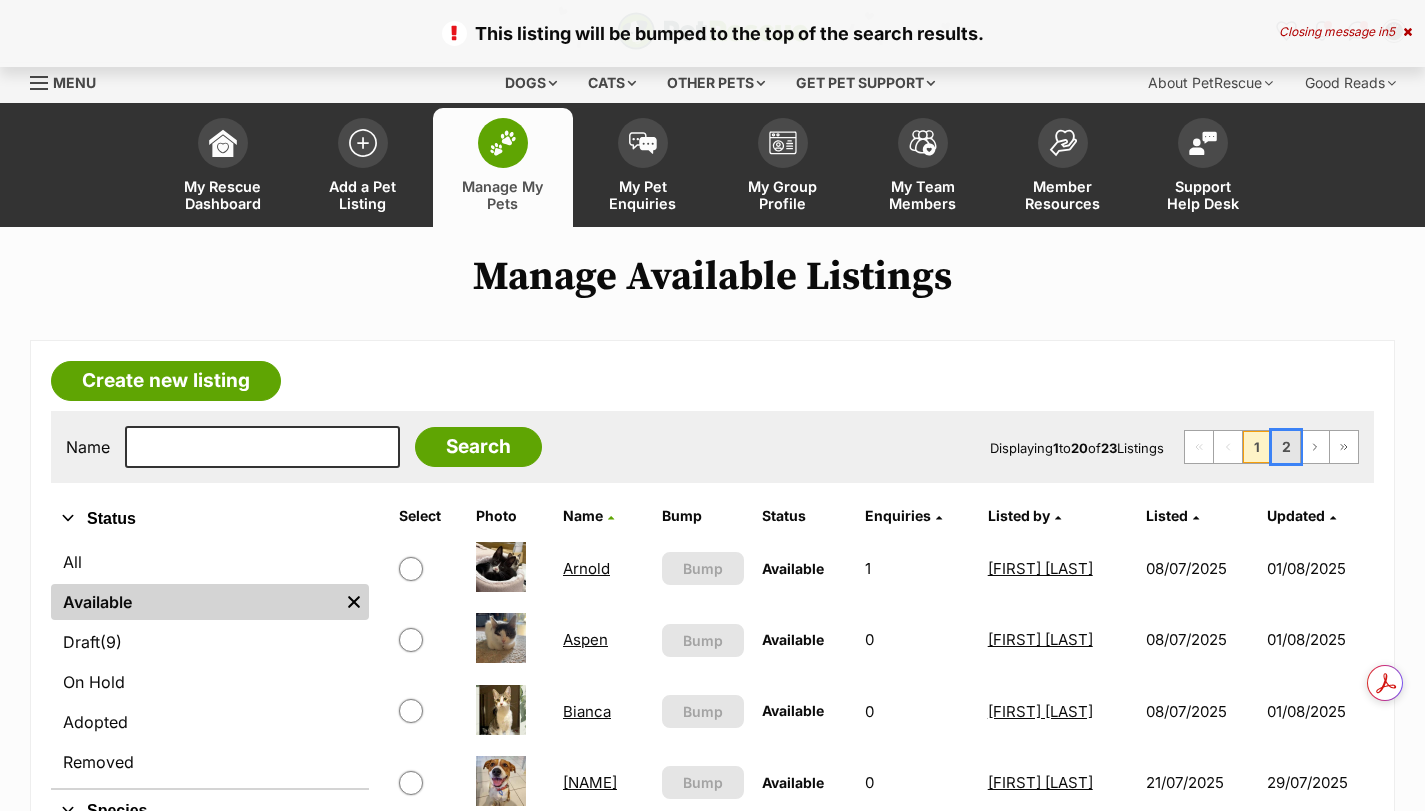 scroll, scrollTop: 0, scrollLeft: 0, axis: both 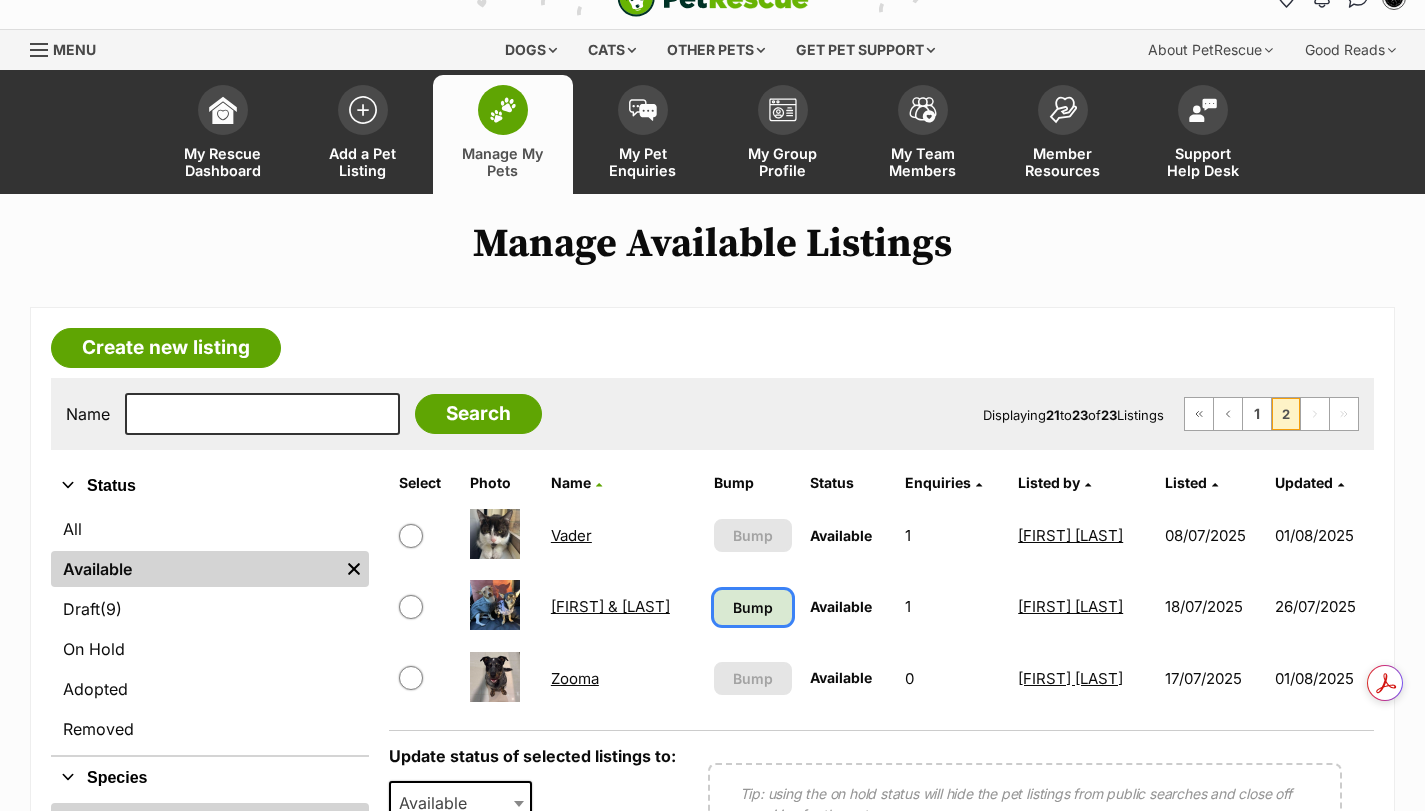 click on "Bump" at bounding box center (752, 607) 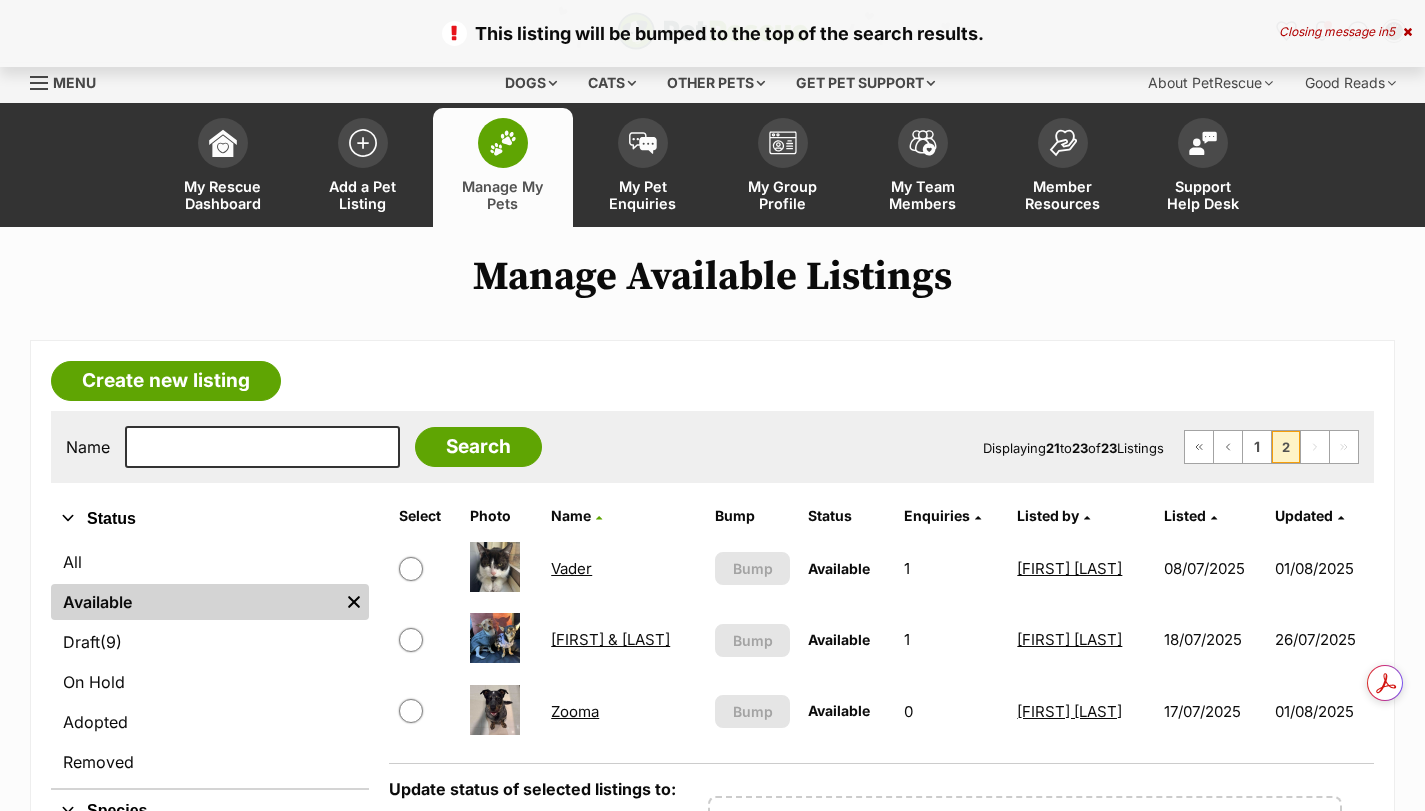 scroll, scrollTop: 0, scrollLeft: 0, axis: both 